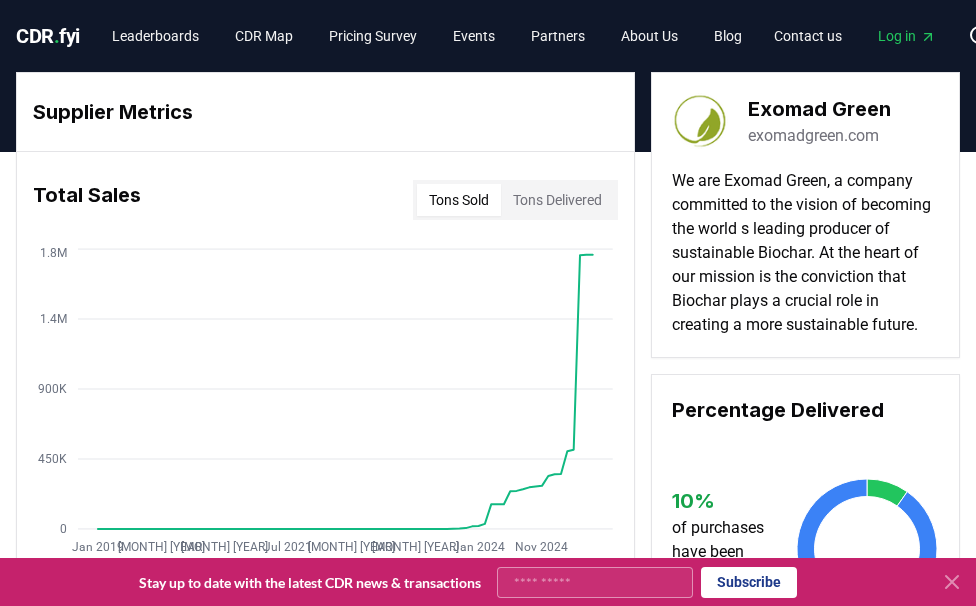 scroll, scrollTop: 0, scrollLeft: 0, axis: both 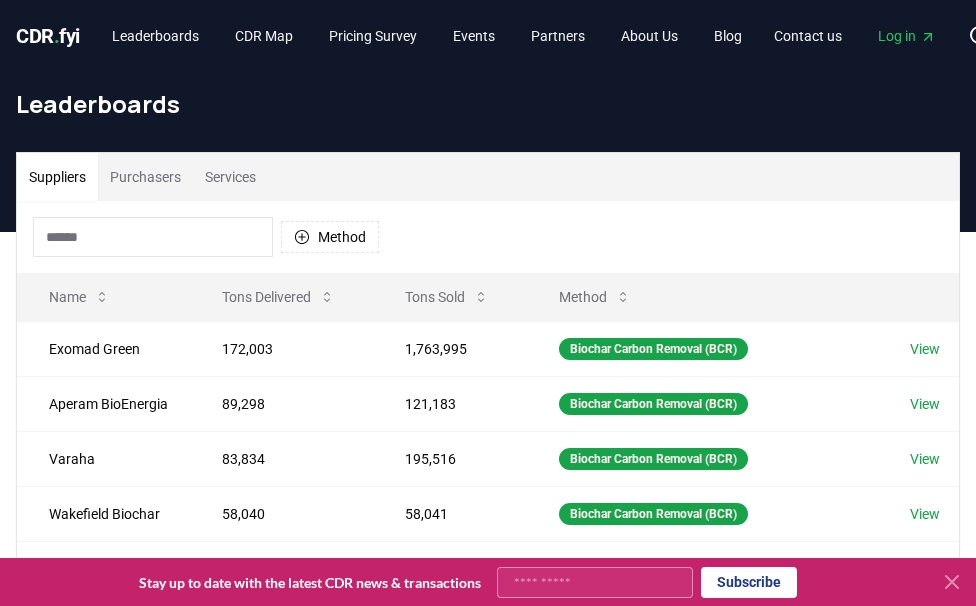 click on "Services" at bounding box center [230, 177] 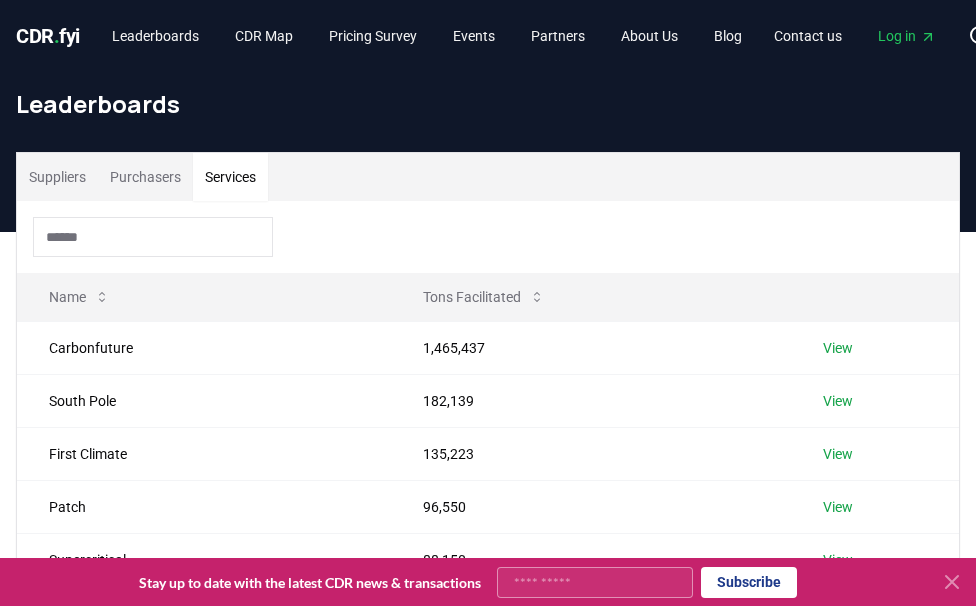 click on "Purchasers" at bounding box center (145, 177) 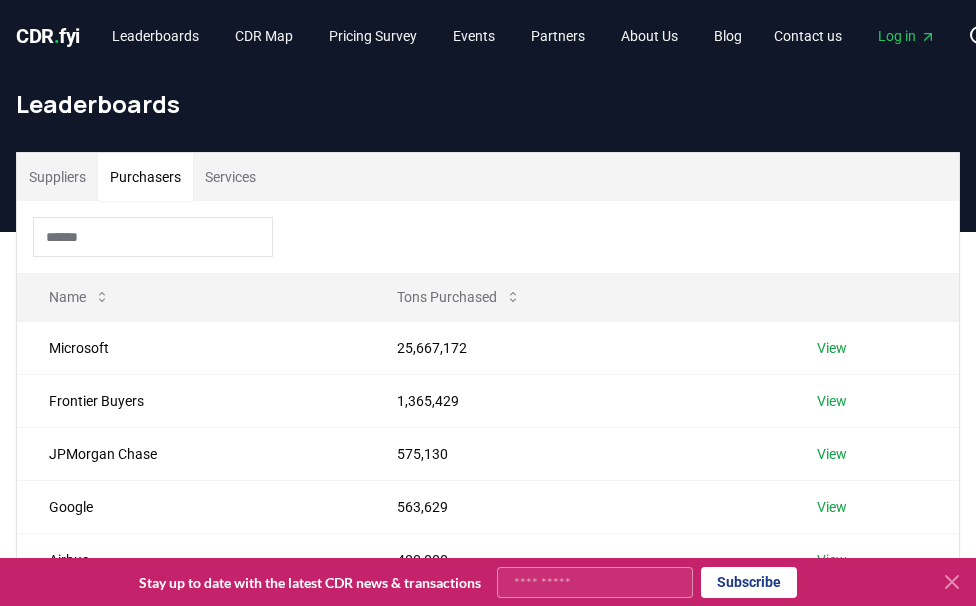 click on "Suppliers" at bounding box center (57, 177) 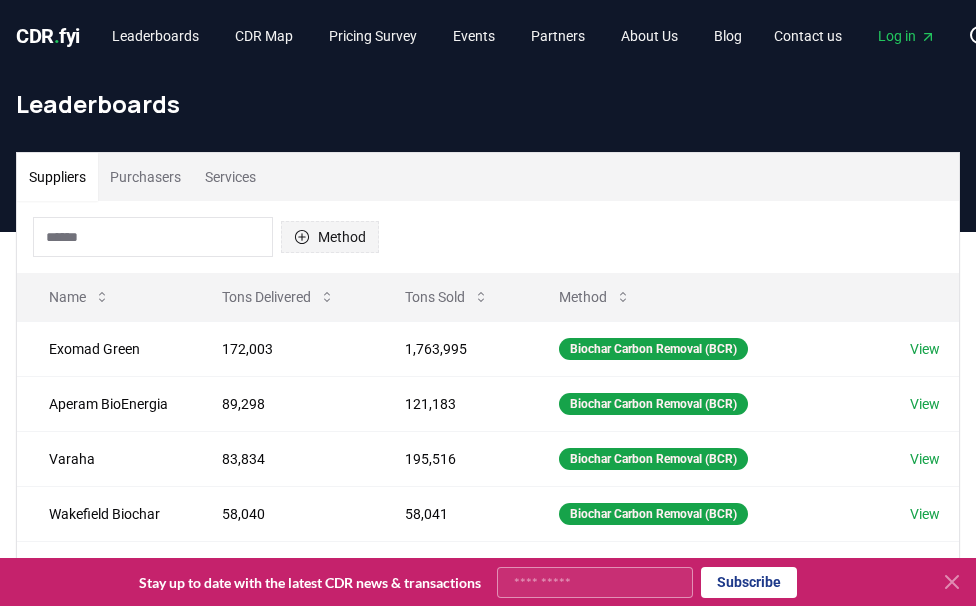 click on "Method" at bounding box center (330, 237) 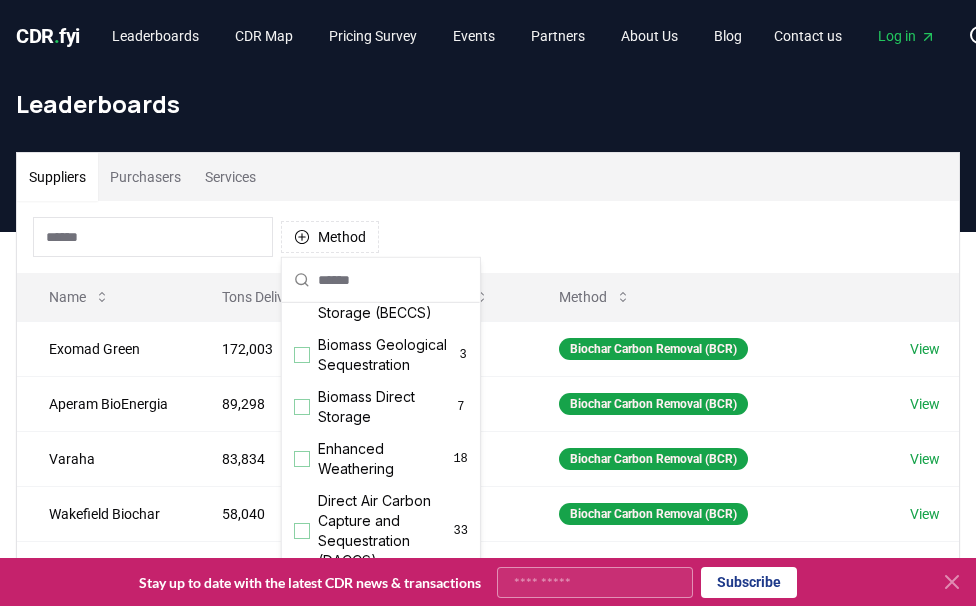 scroll, scrollTop: 0, scrollLeft: 0, axis: both 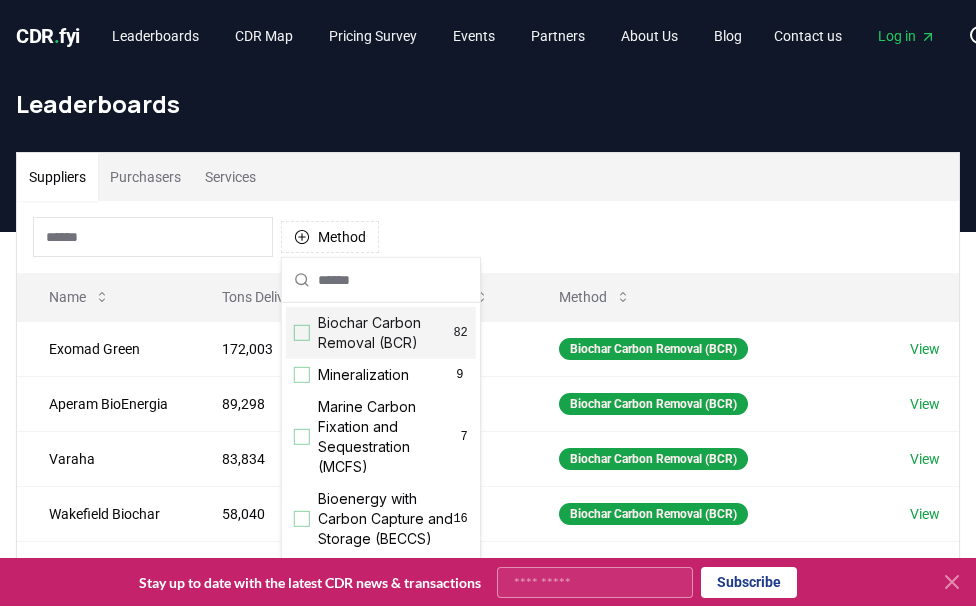click on "Biochar Carbon Removal (BCR) 82" at bounding box center [381, 333] 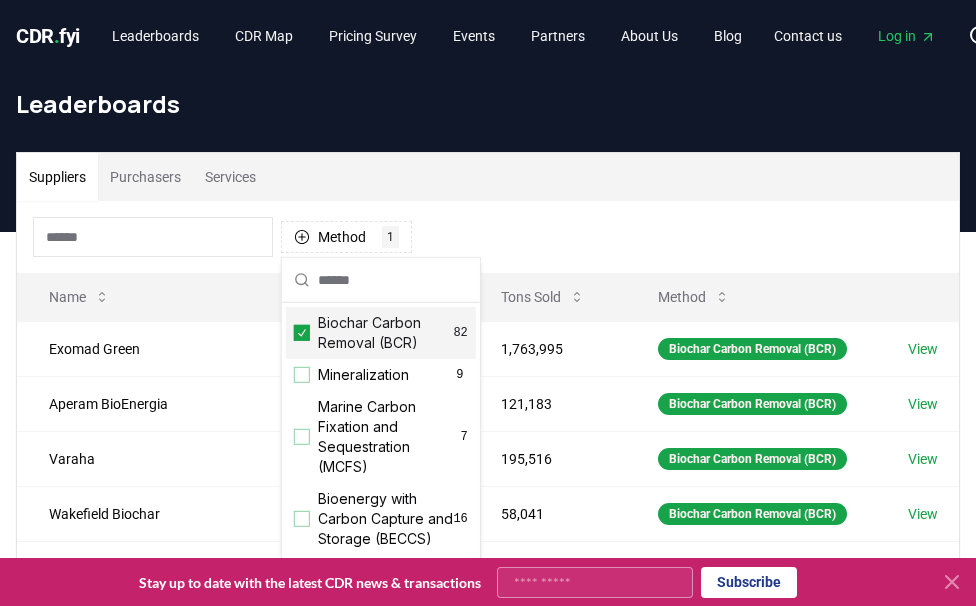 click on "Suppliers Purchasers Services" at bounding box center (488, 177) 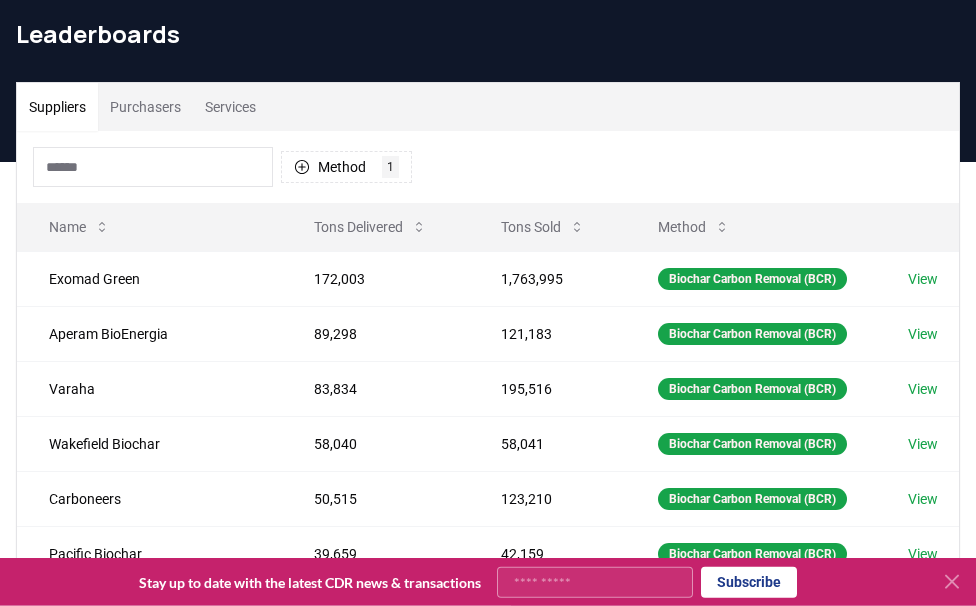 scroll, scrollTop: 93, scrollLeft: 0, axis: vertical 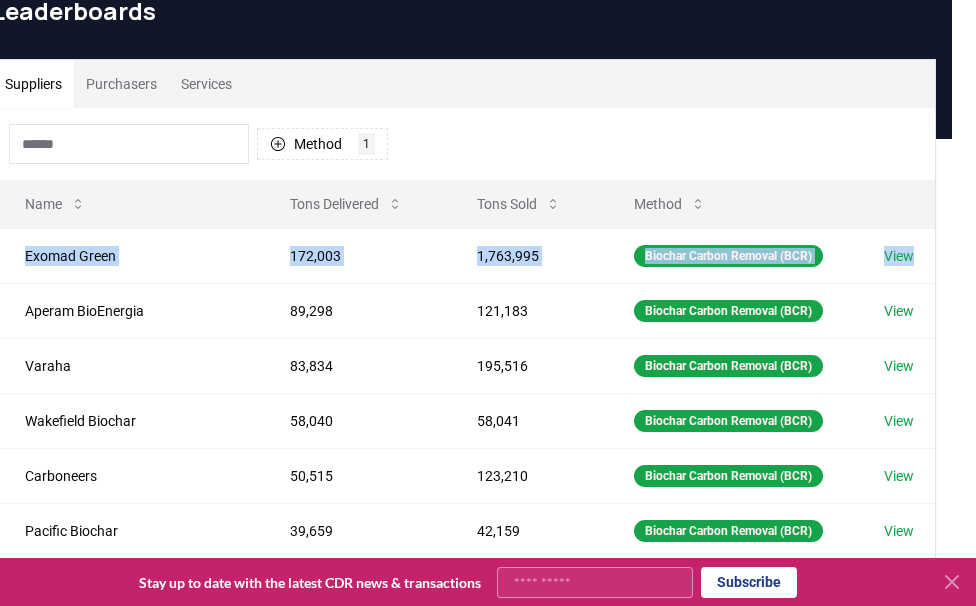 drag, startPoint x: 981, startPoint y: 160, endPoint x: 1001, endPoint y: 201, distance: 45.617977 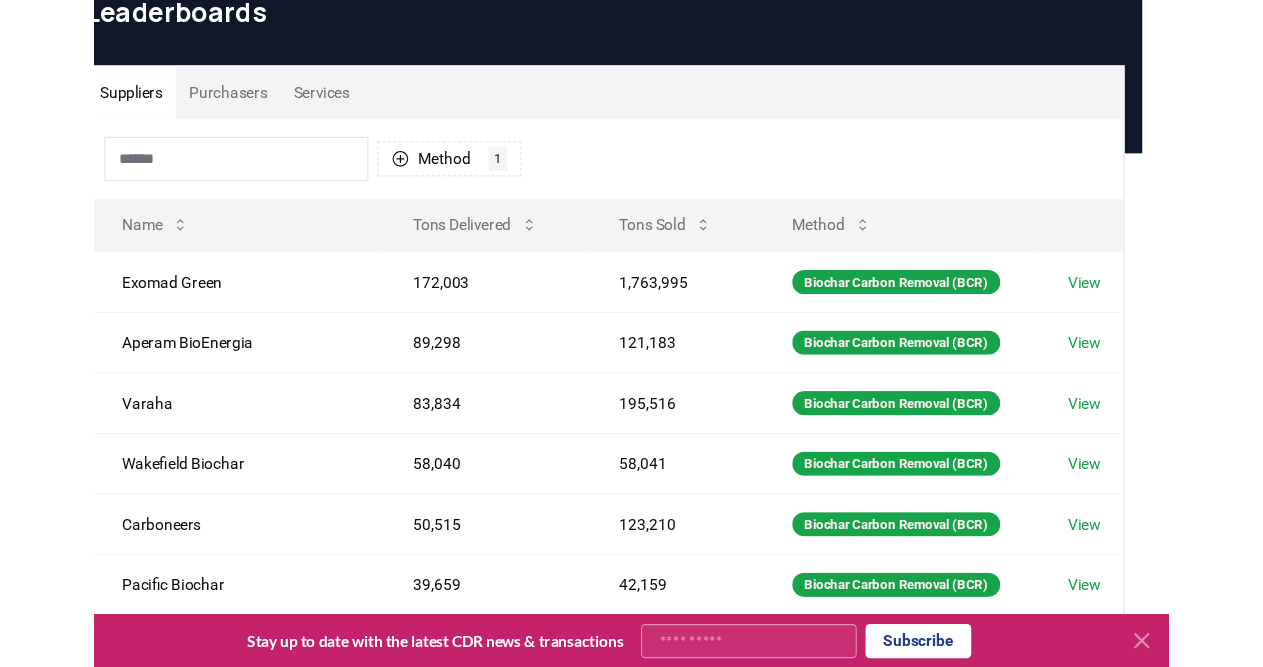 scroll, scrollTop: 93, scrollLeft: 0, axis: vertical 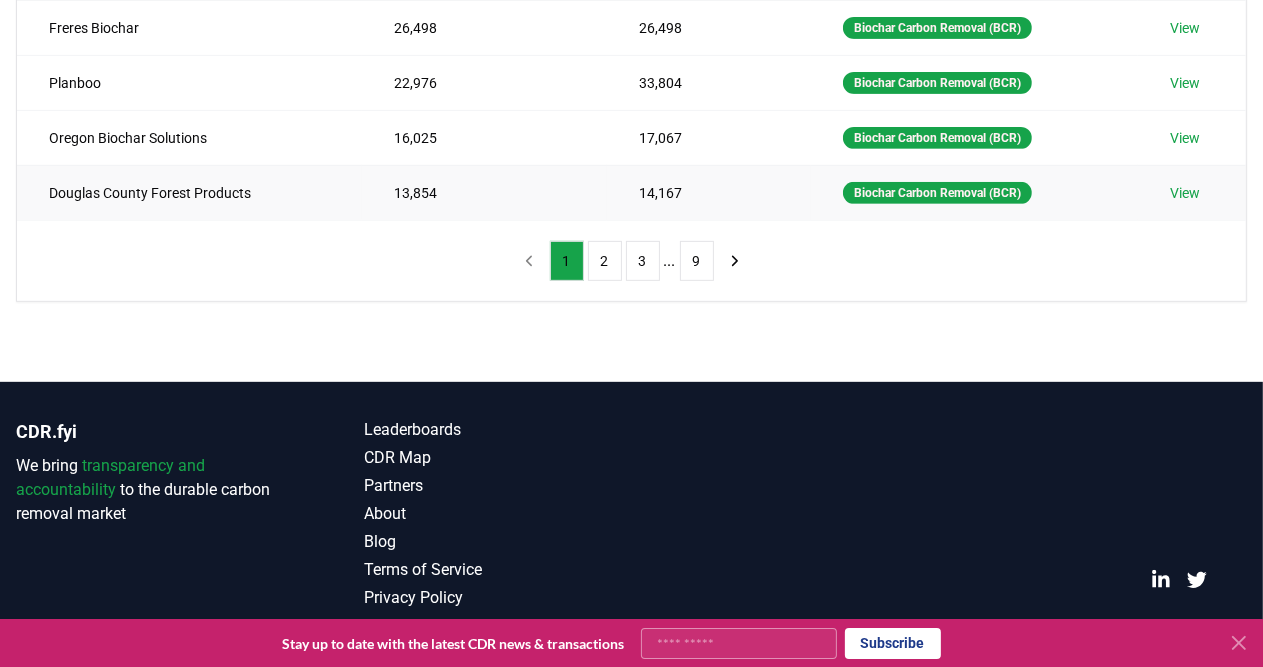 drag, startPoint x: 48, startPoint y: 252, endPoint x: 1206, endPoint y: 187, distance: 1159.8229 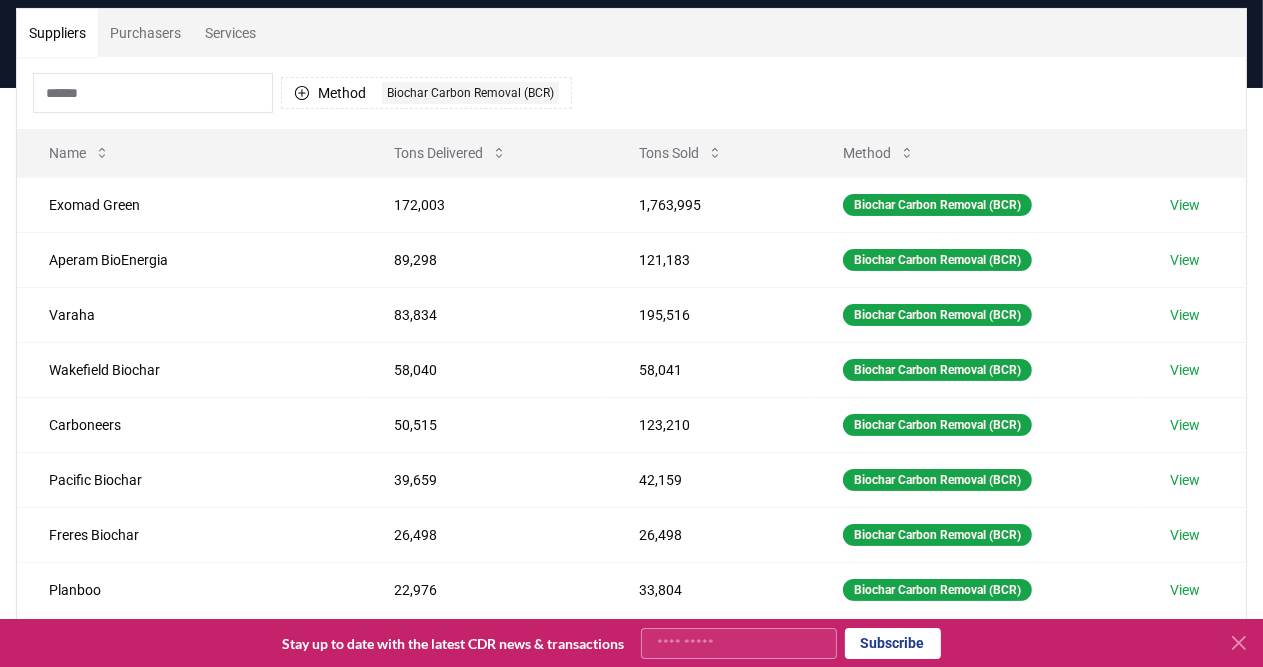 scroll, scrollTop: 122, scrollLeft: 0, axis: vertical 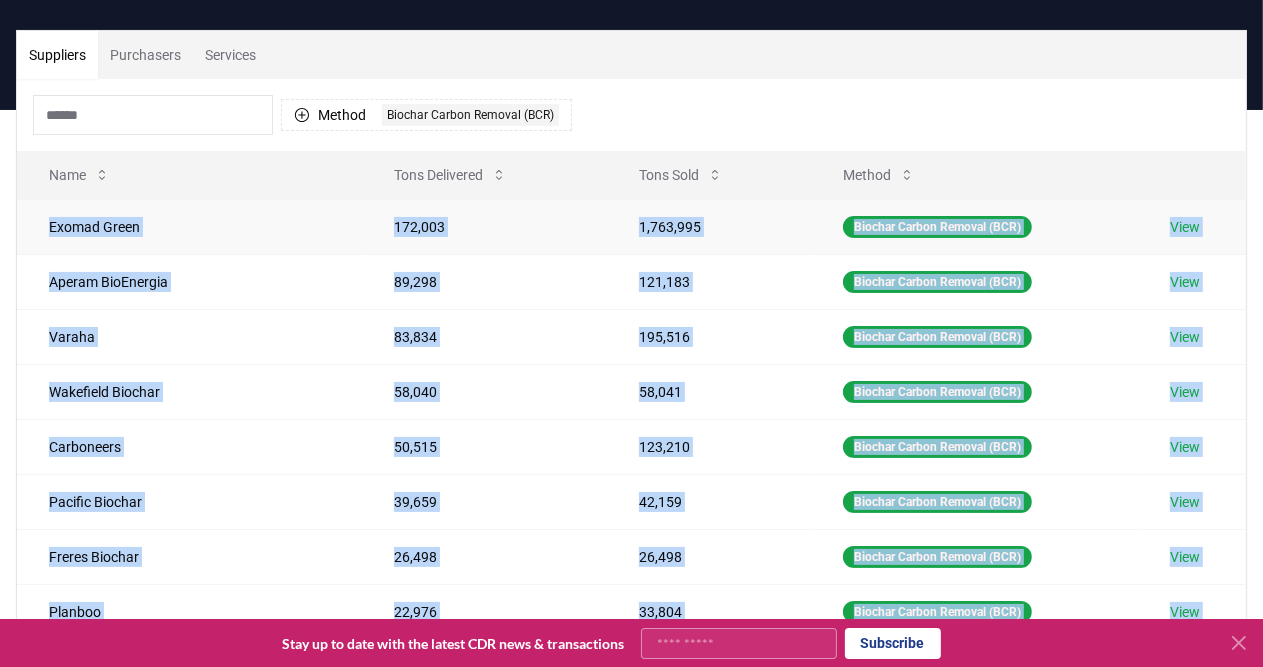 drag, startPoint x: 1221, startPoint y: 194, endPoint x: 47, endPoint y: 231, distance: 1174.5829 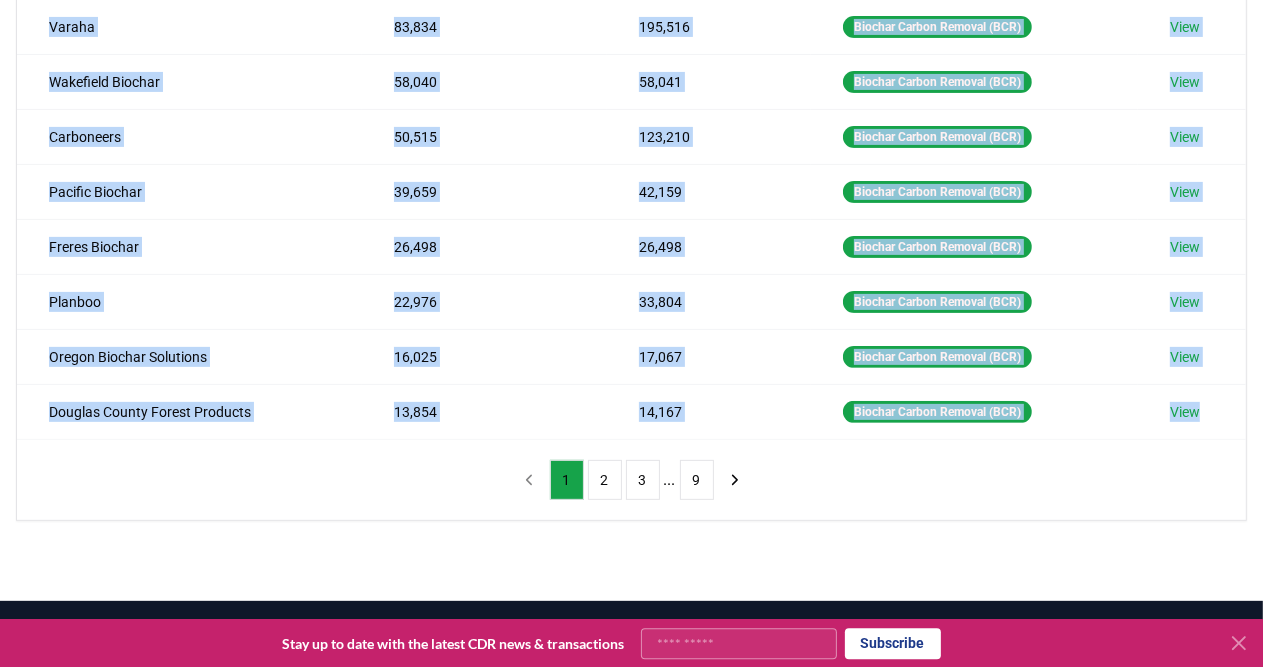 scroll, scrollTop: 434, scrollLeft: 0, axis: vertical 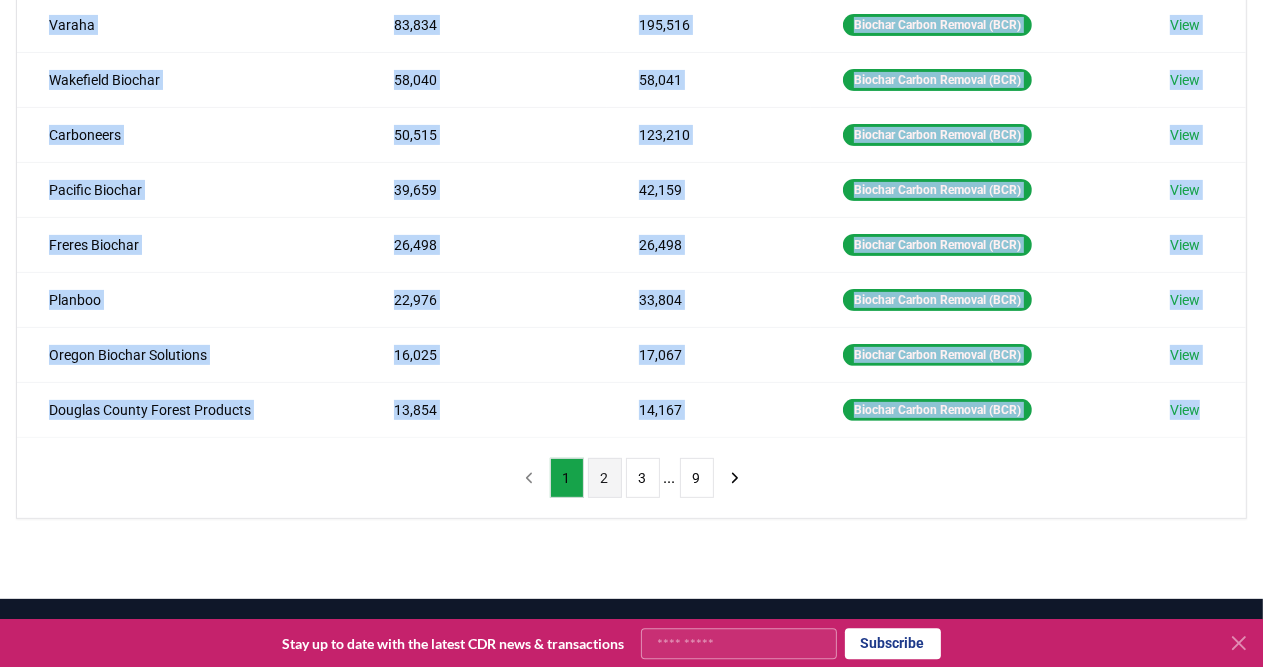 click on "2" at bounding box center (605, 478) 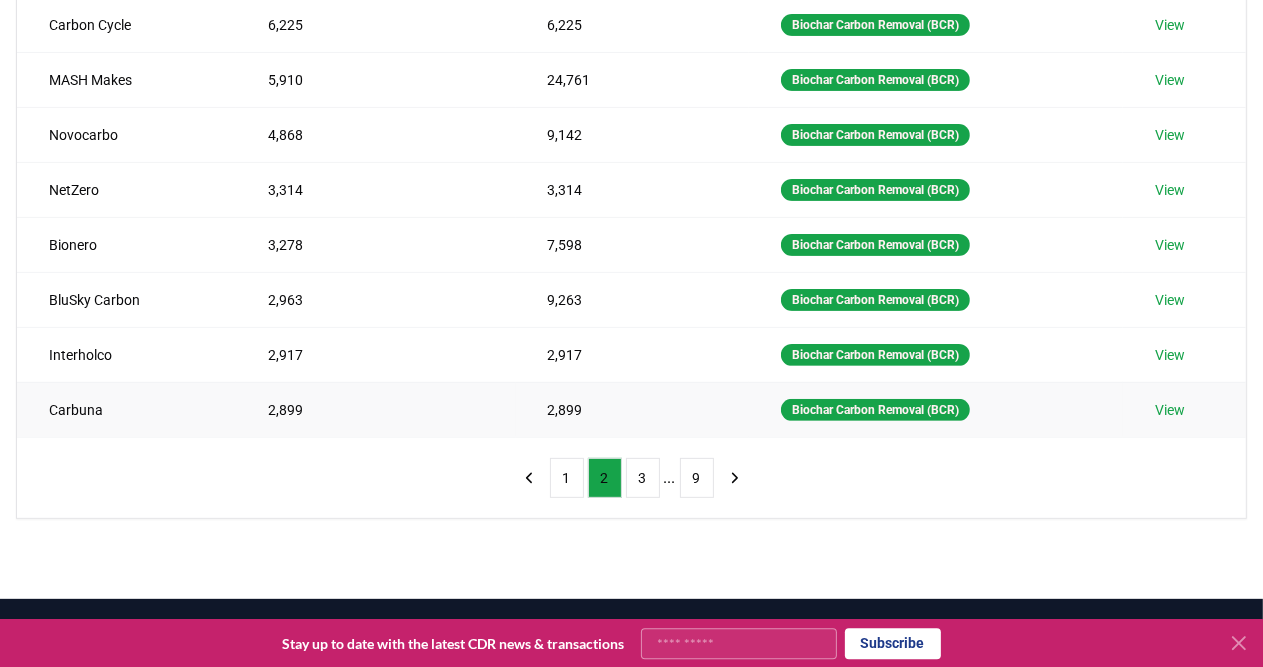 click on "View" at bounding box center (1184, 409) 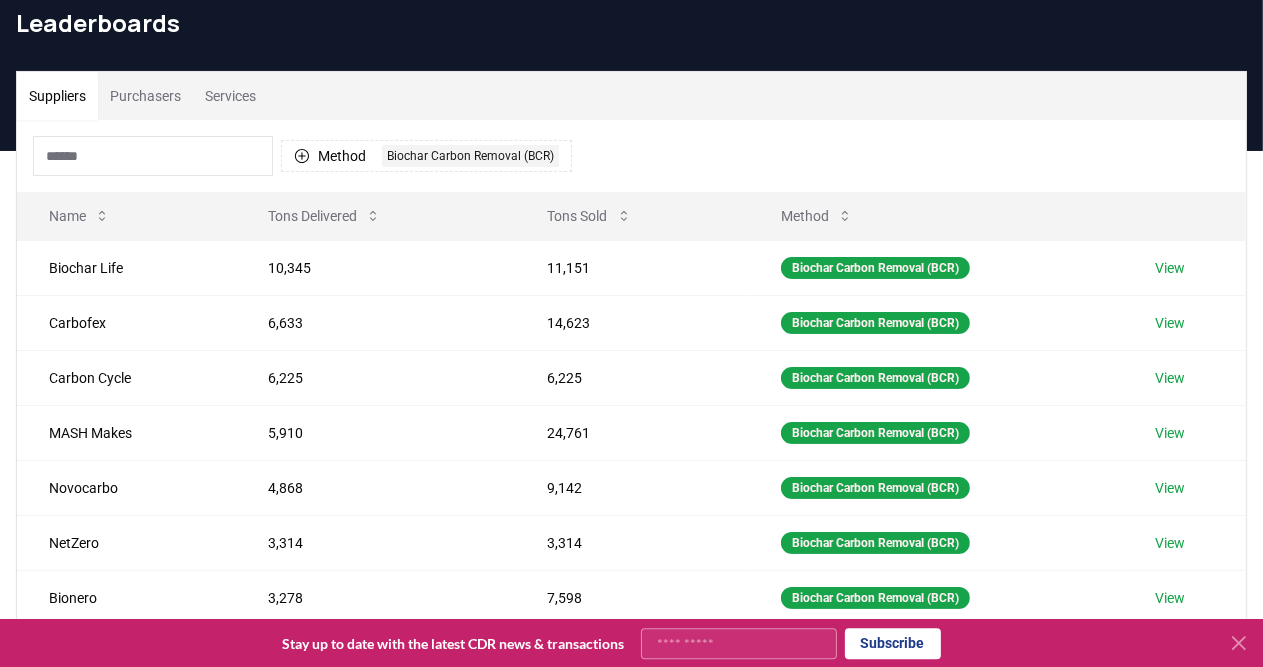 scroll, scrollTop: 0, scrollLeft: 0, axis: both 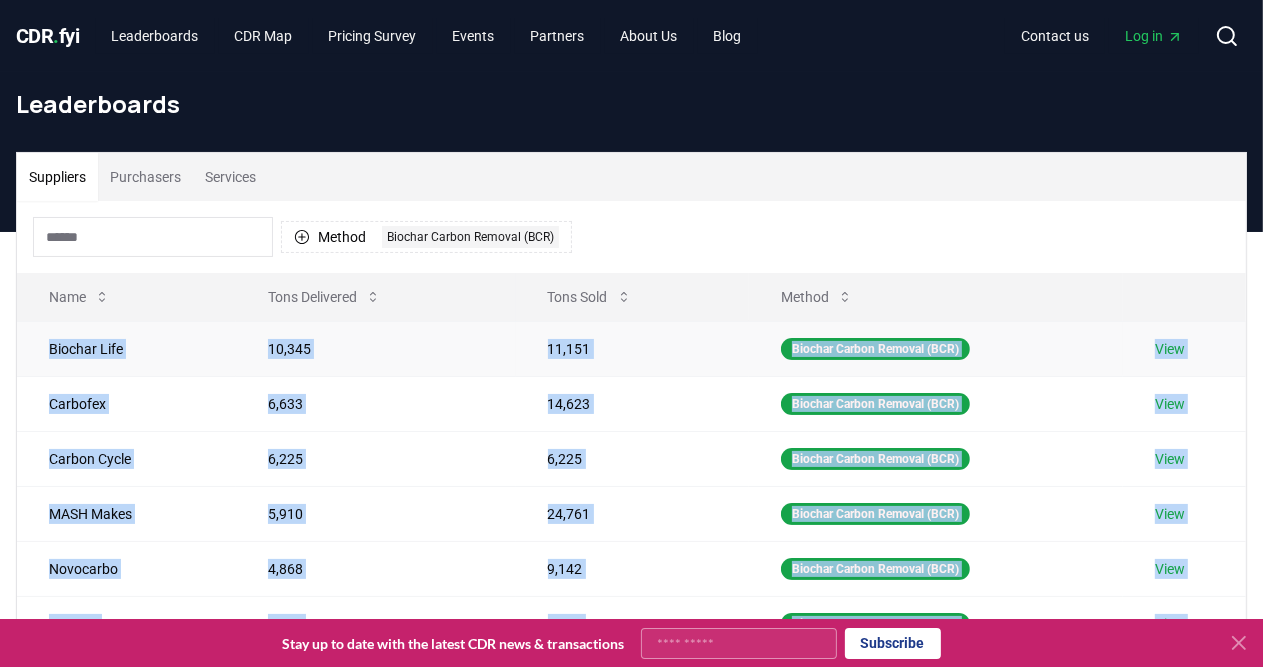 drag, startPoint x: 1212, startPoint y: 412, endPoint x: 48, endPoint y: 355, distance: 1165.3948 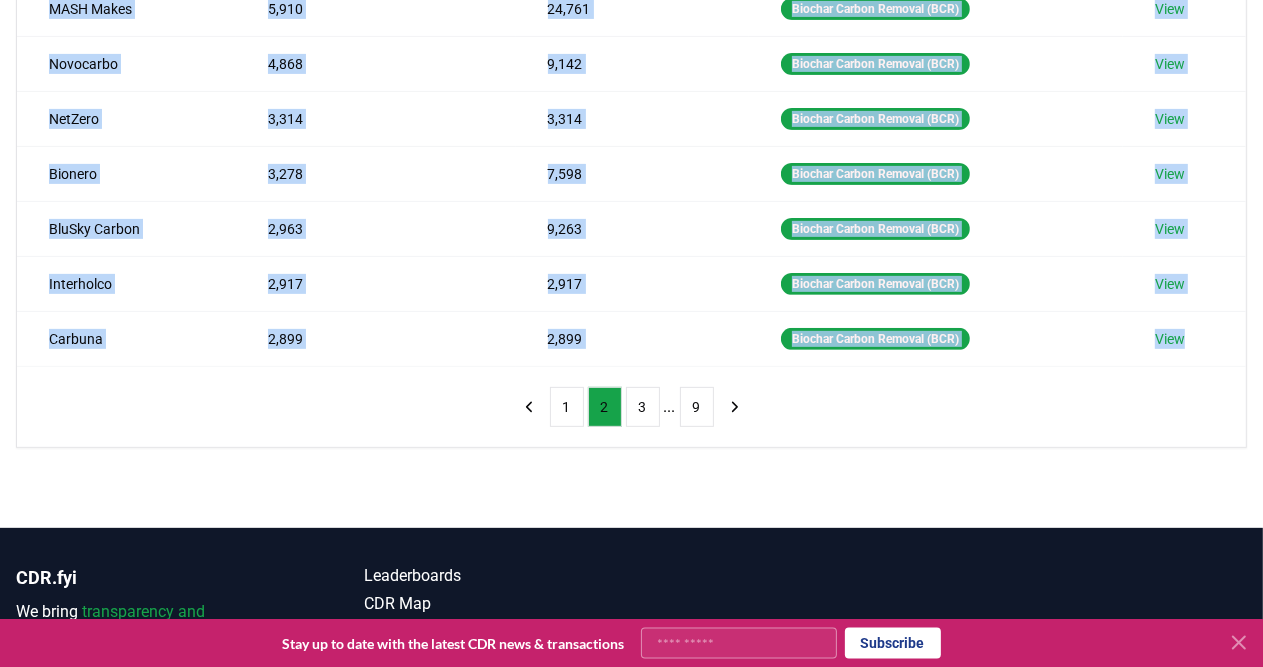 scroll, scrollTop: 508, scrollLeft: 0, axis: vertical 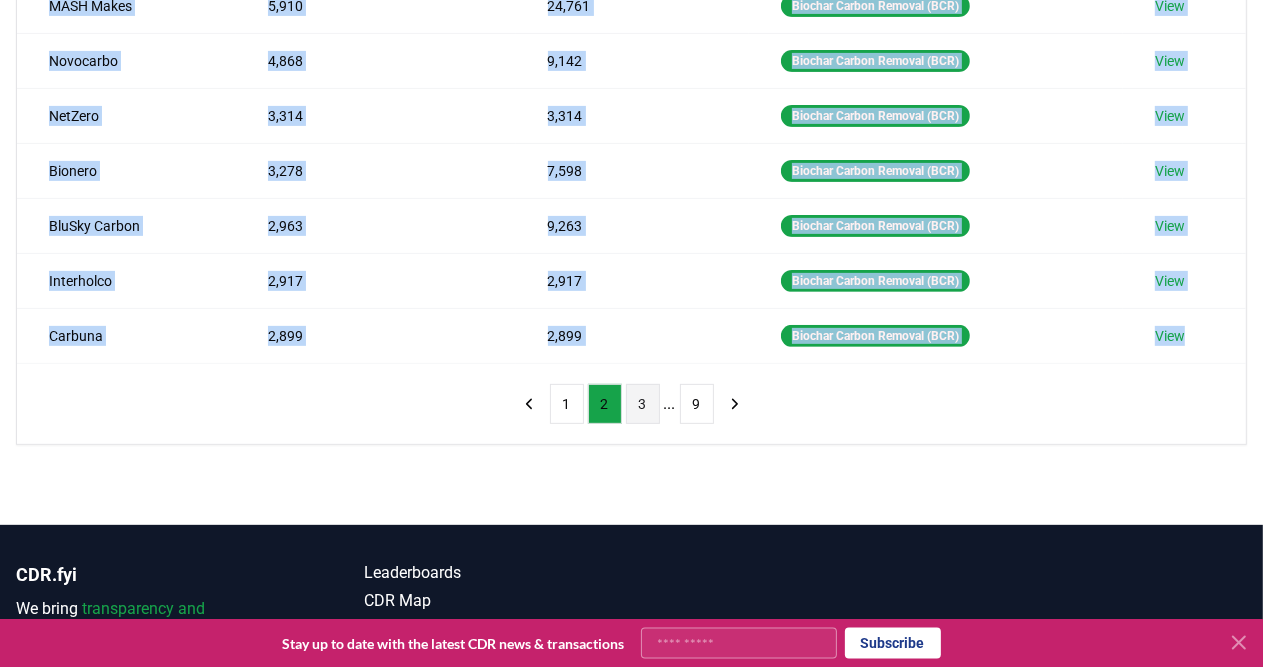 click on "3" at bounding box center (643, 404) 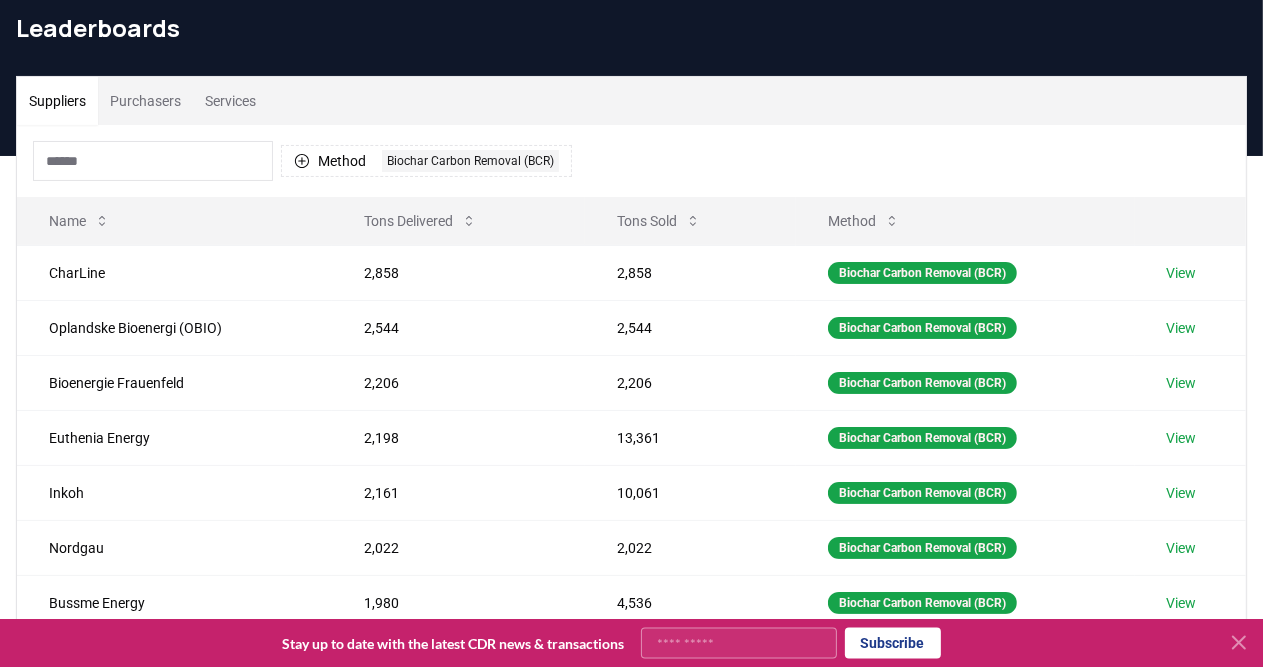 scroll, scrollTop: 0, scrollLeft: 0, axis: both 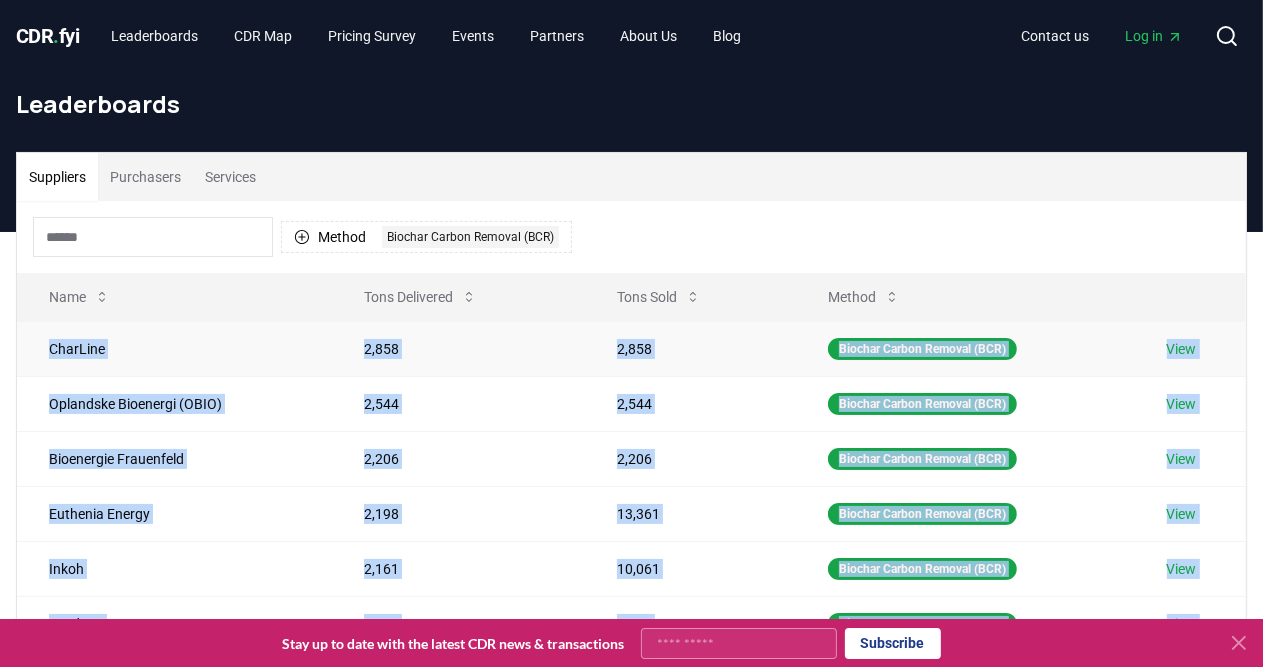 drag, startPoint x: 1213, startPoint y: 332, endPoint x: 46, endPoint y: 336, distance: 1167.0068 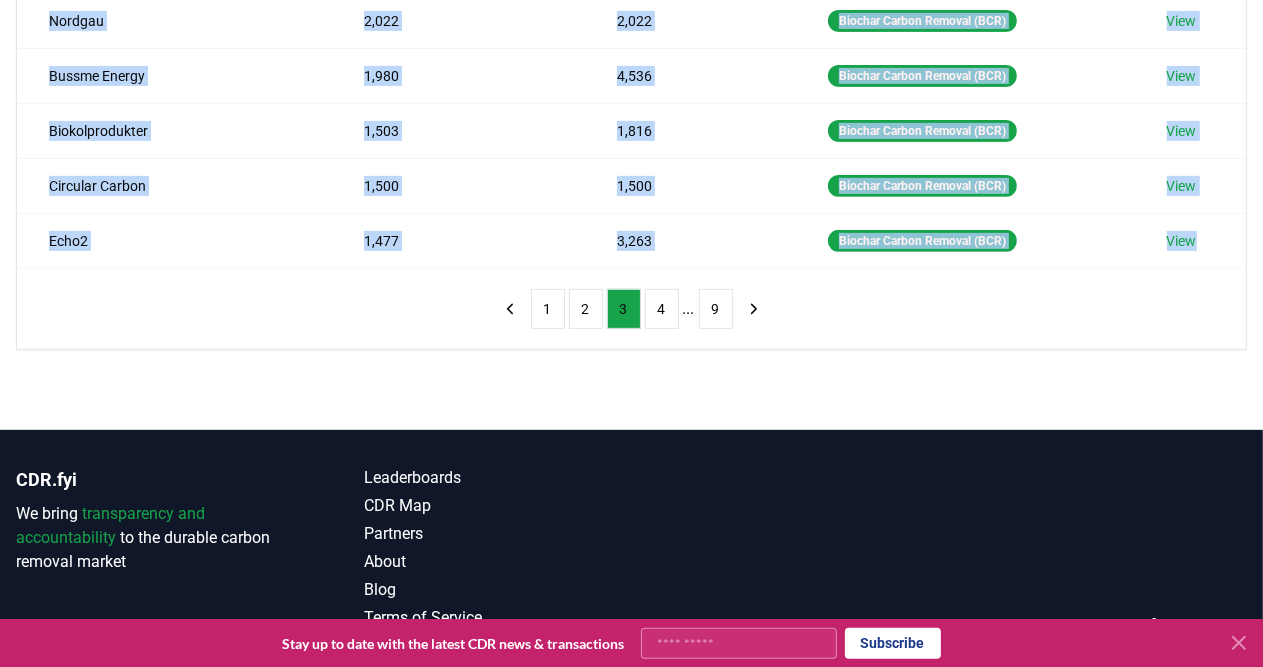 scroll, scrollTop: 609, scrollLeft: 0, axis: vertical 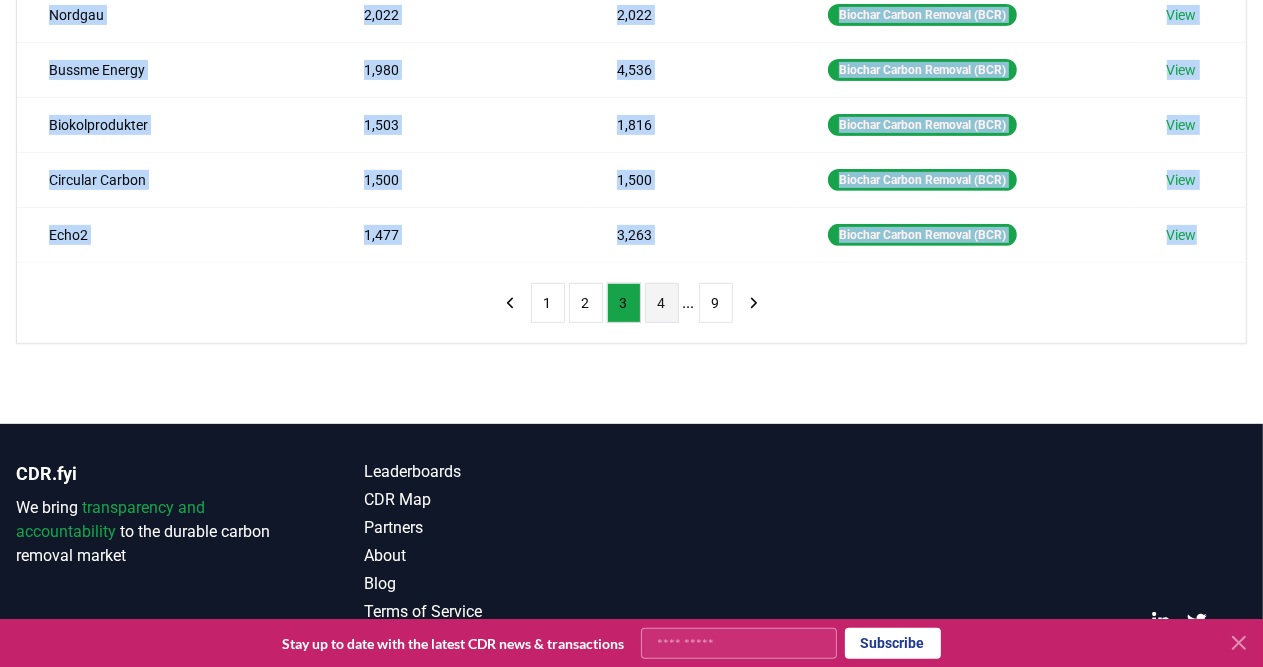 click on "4" at bounding box center [662, 303] 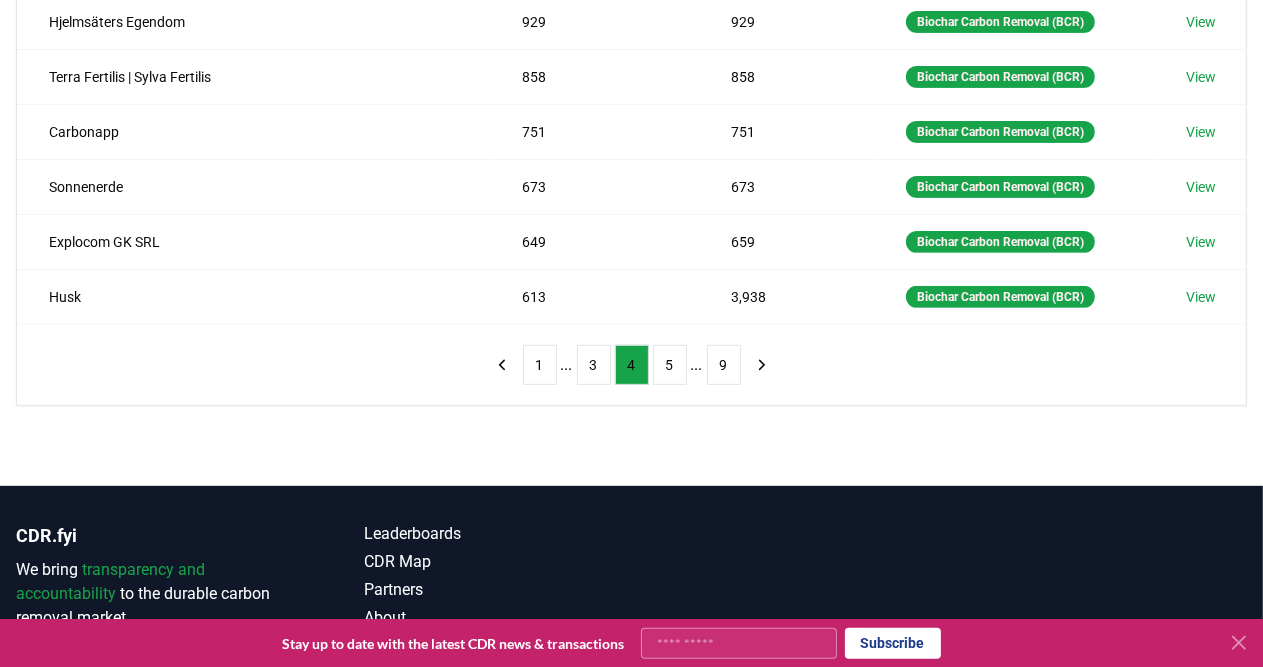 scroll, scrollTop: 545, scrollLeft: 0, axis: vertical 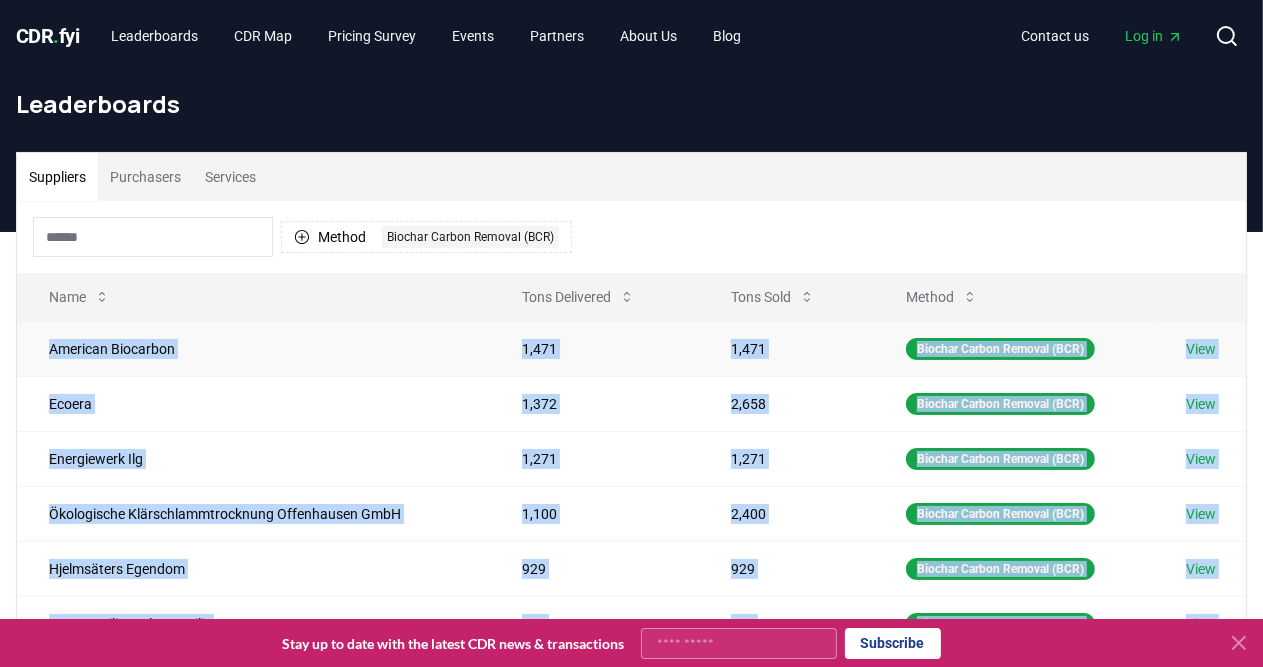drag, startPoint x: 1225, startPoint y: 302, endPoint x: 45, endPoint y: 350, distance: 1180.9758 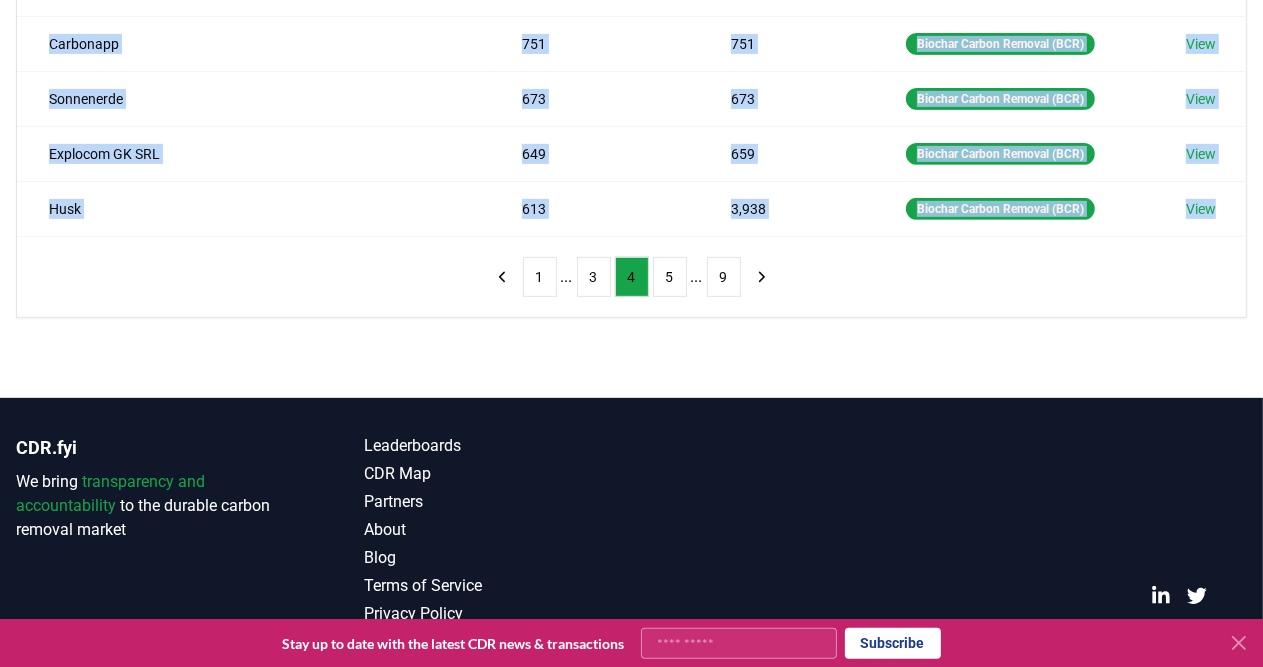 scroll, scrollTop: 651, scrollLeft: 0, axis: vertical 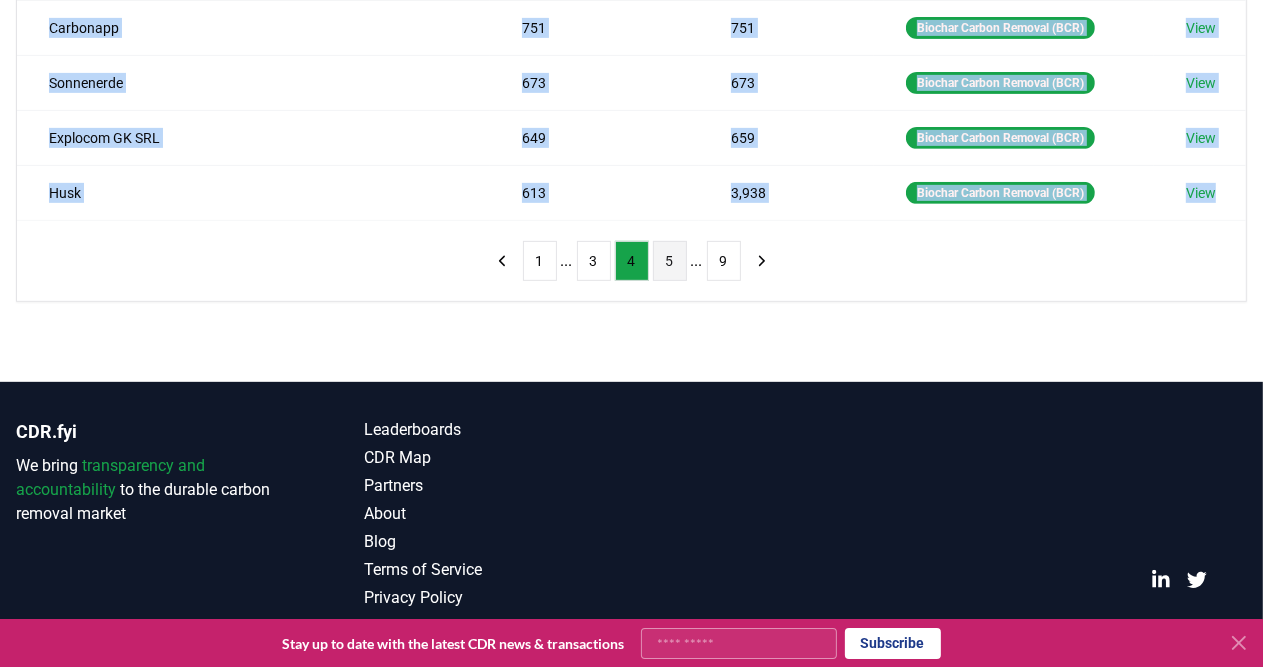 click on "5" at bounding box center [670, 261] 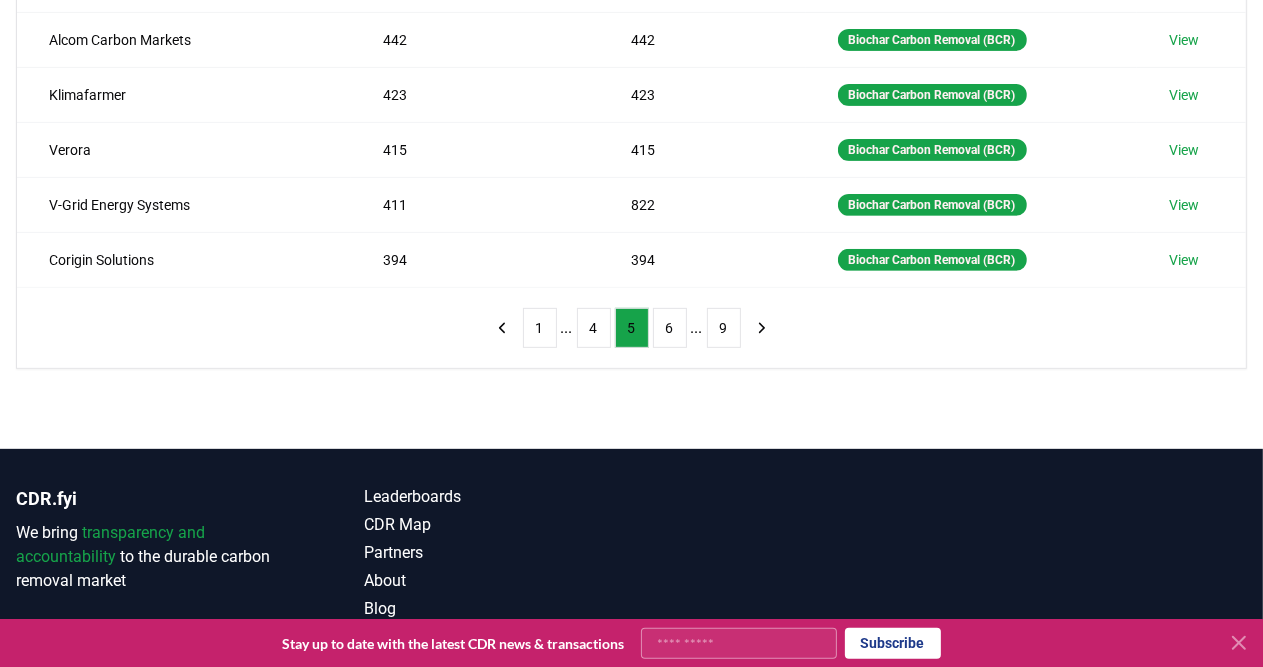 scroll, scrollTop: 579, scrollLeft: 0, axis: vertical 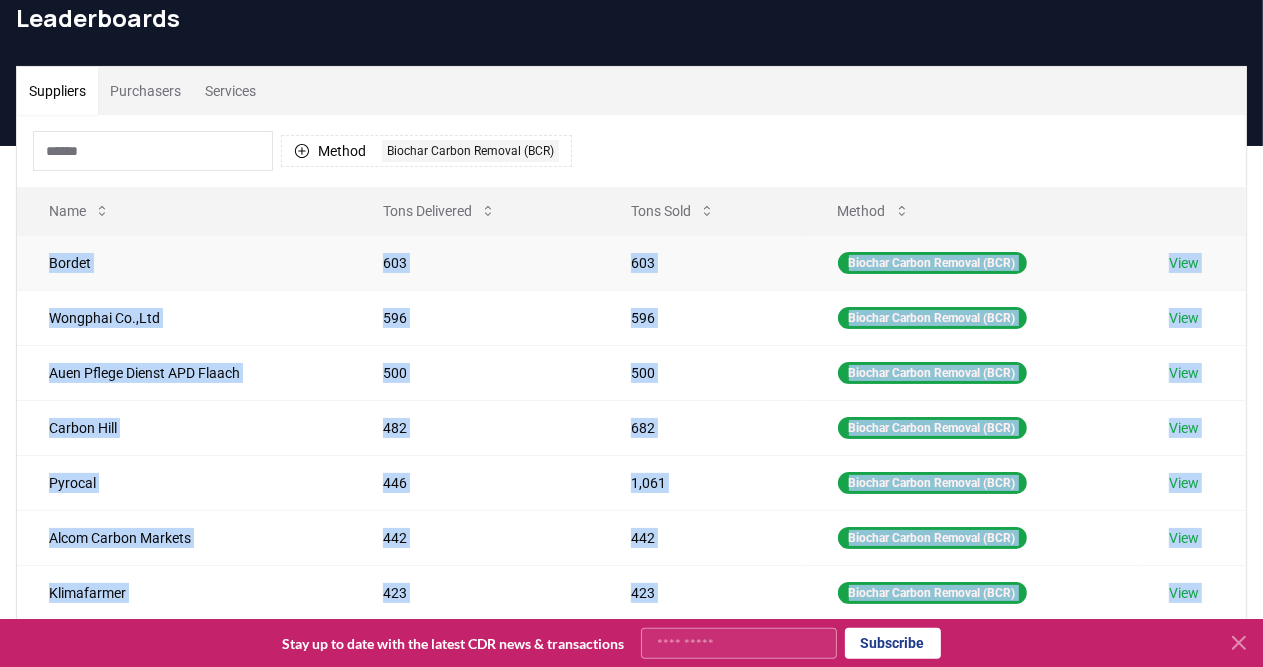 drag, startPoint x: 1221, startPoint y: 265, endPoint x: 28, endPoint y: 242, distance: 1193.2217 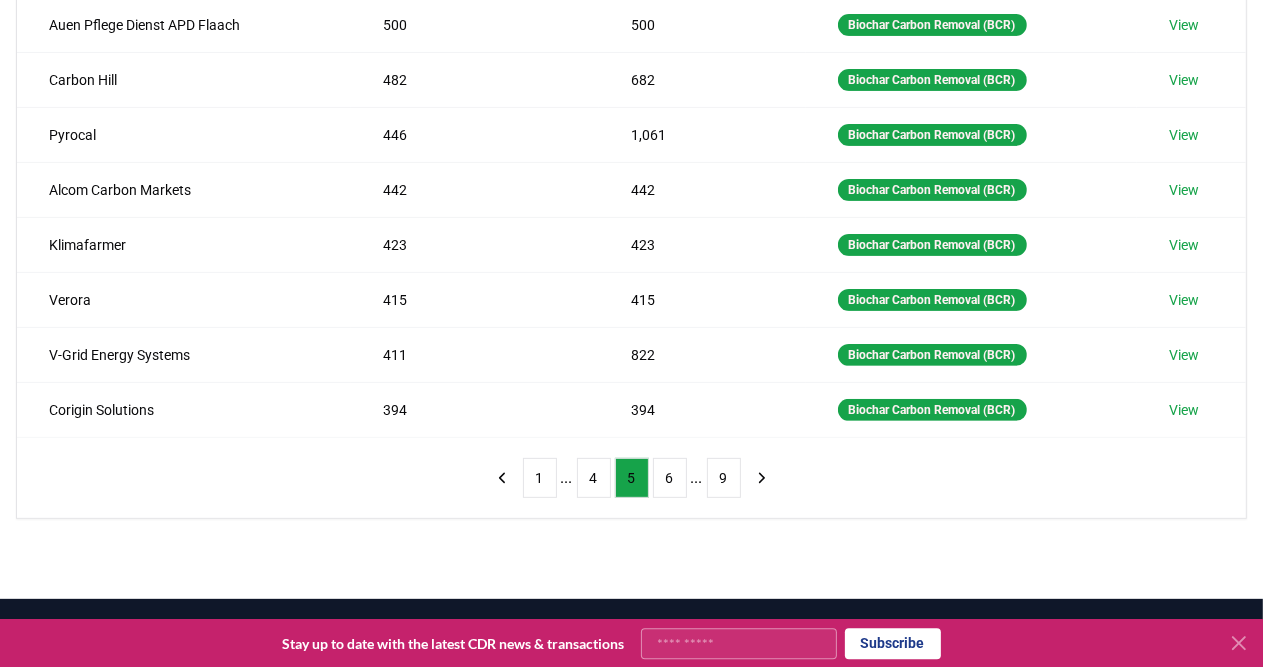 scroll, scrollTop: 439, scrollLeft: 0, axis: vertical 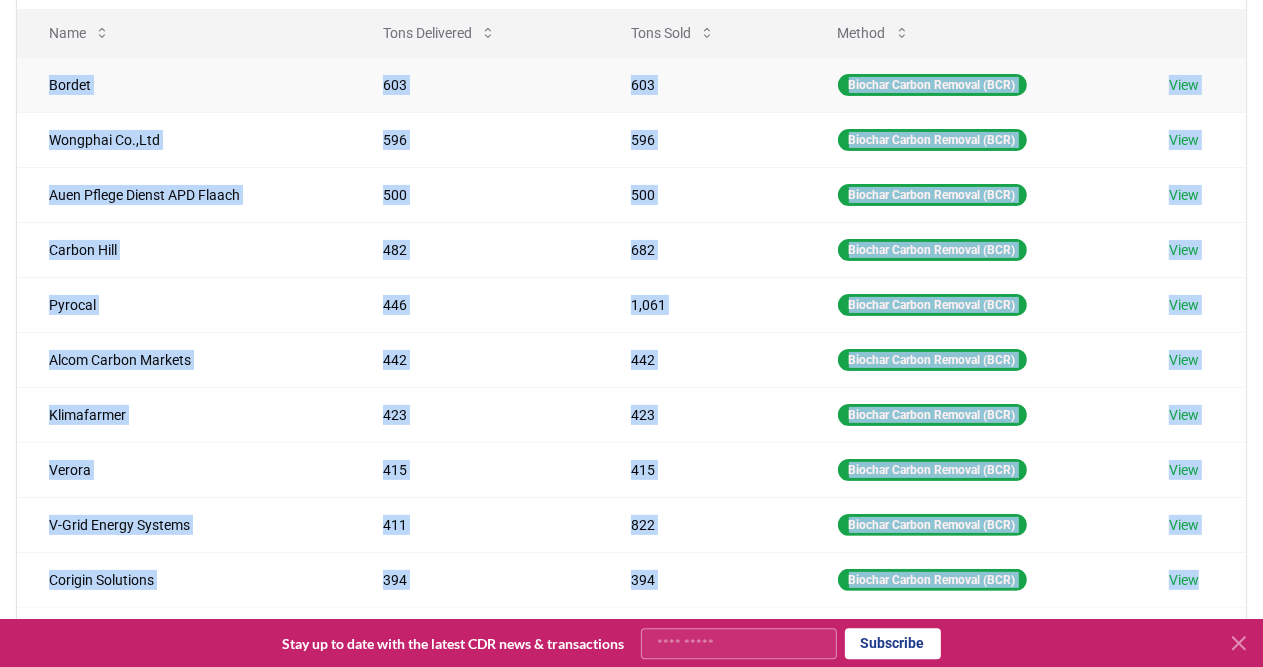 drag, startPoint x: 1217, startPoint y: 401, endPoint x: 38, endPoint y: 62, distance: 1226.7689 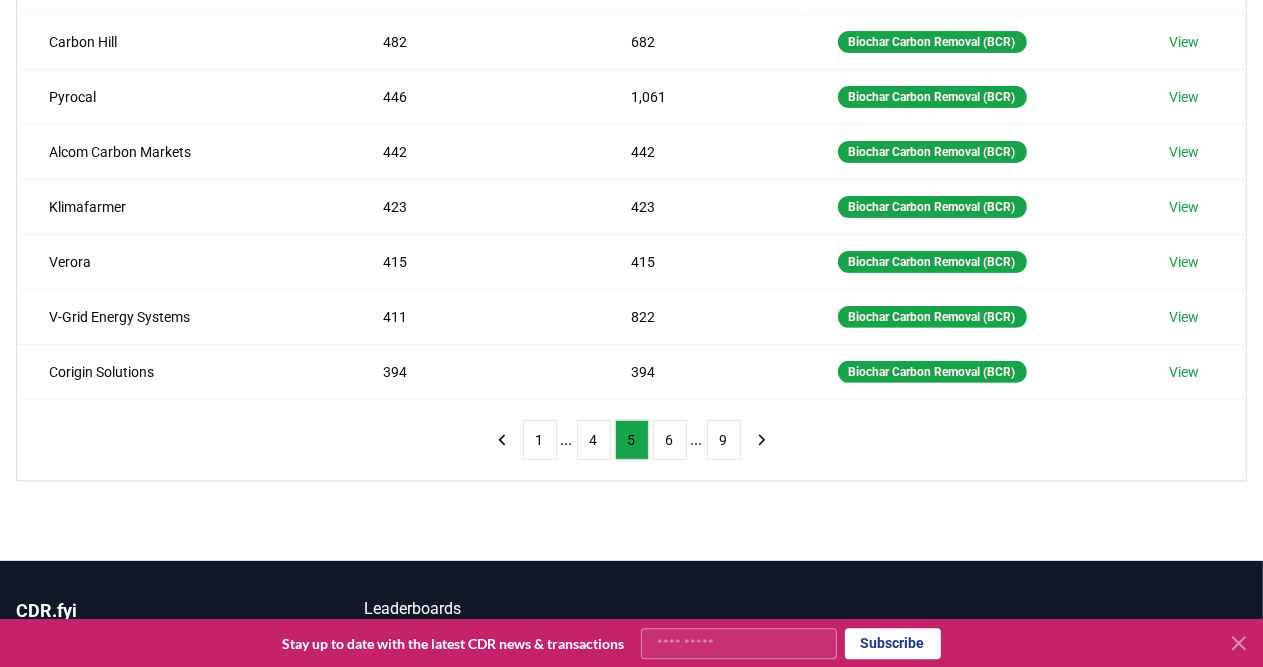 scroll, scrollTop: 529, scrollLeft: 0, axis: vertical 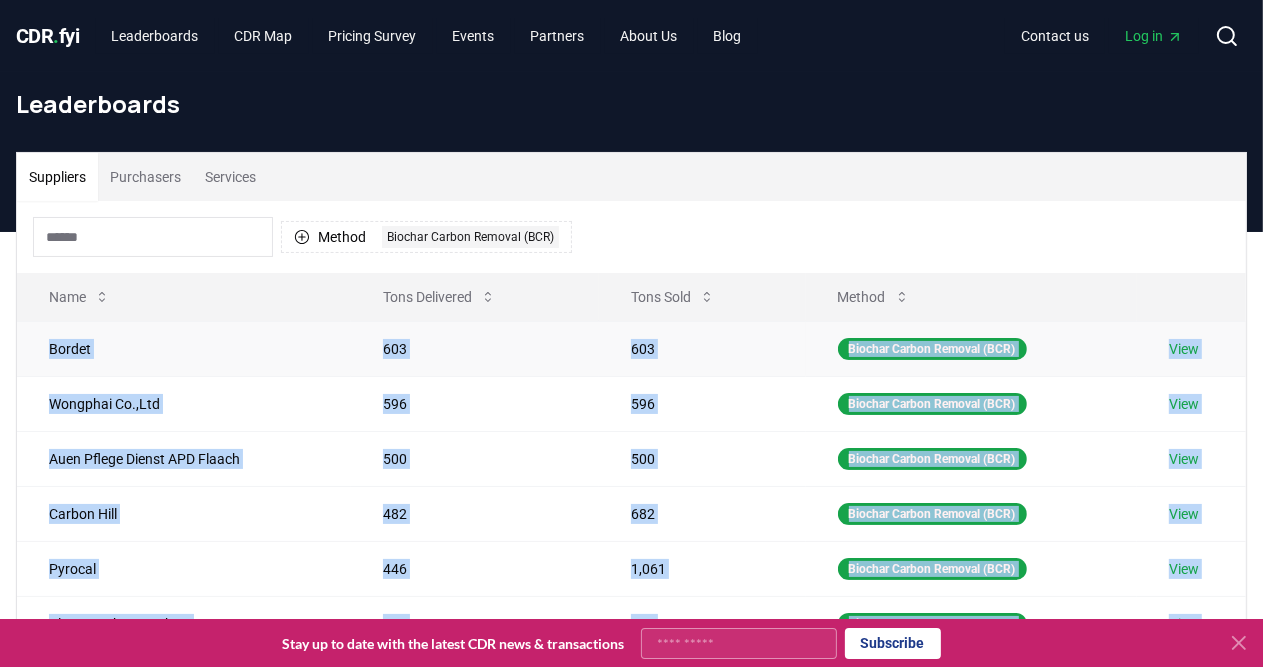 drag, startPoint x: 1213, startPoint y: 314, endPoint x: 22, endPoint y: 331, distance: 1191.1213 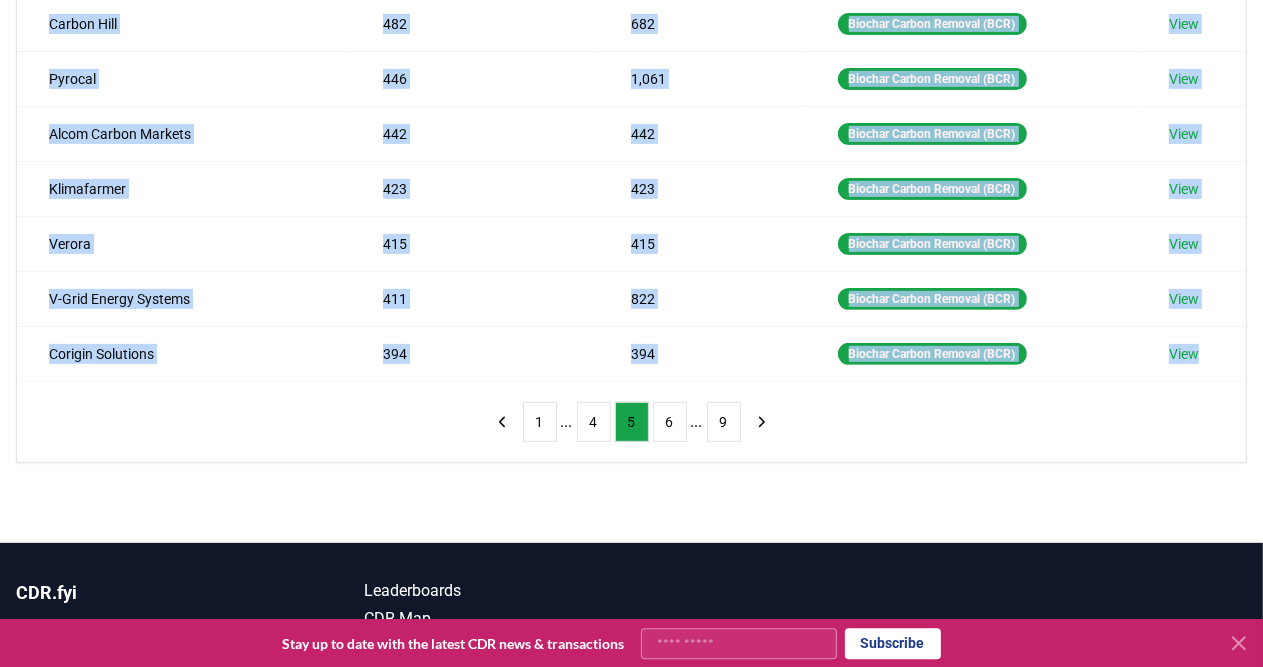 scroll, scrollTop: 492, scrollLeft: 0, axis: vertical 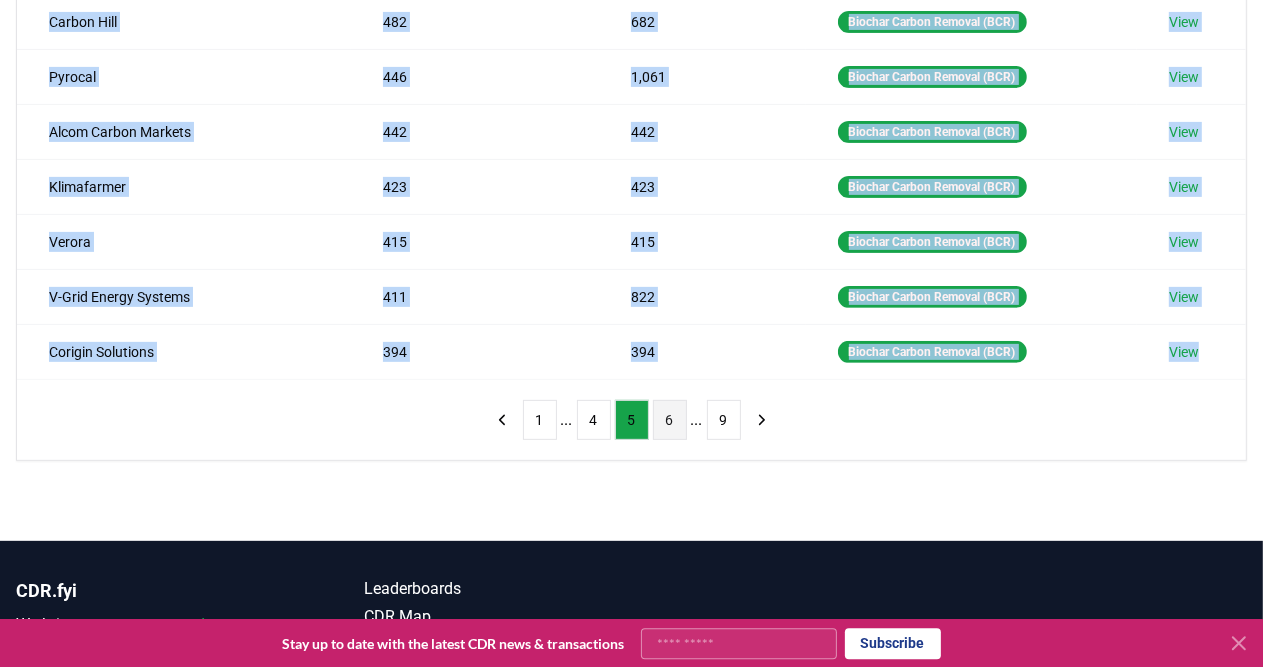click on "6" at bounding box center (670, 420) 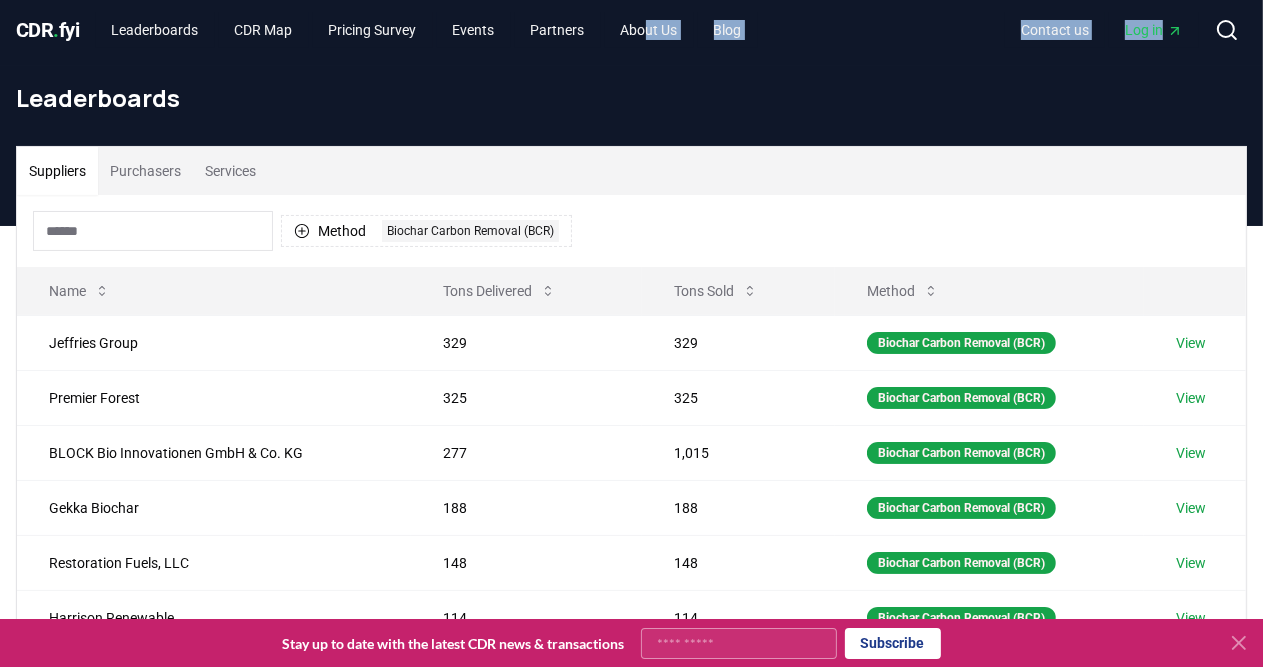 scroll, scrollTop: 0, scrollLeft: 0, axis: both 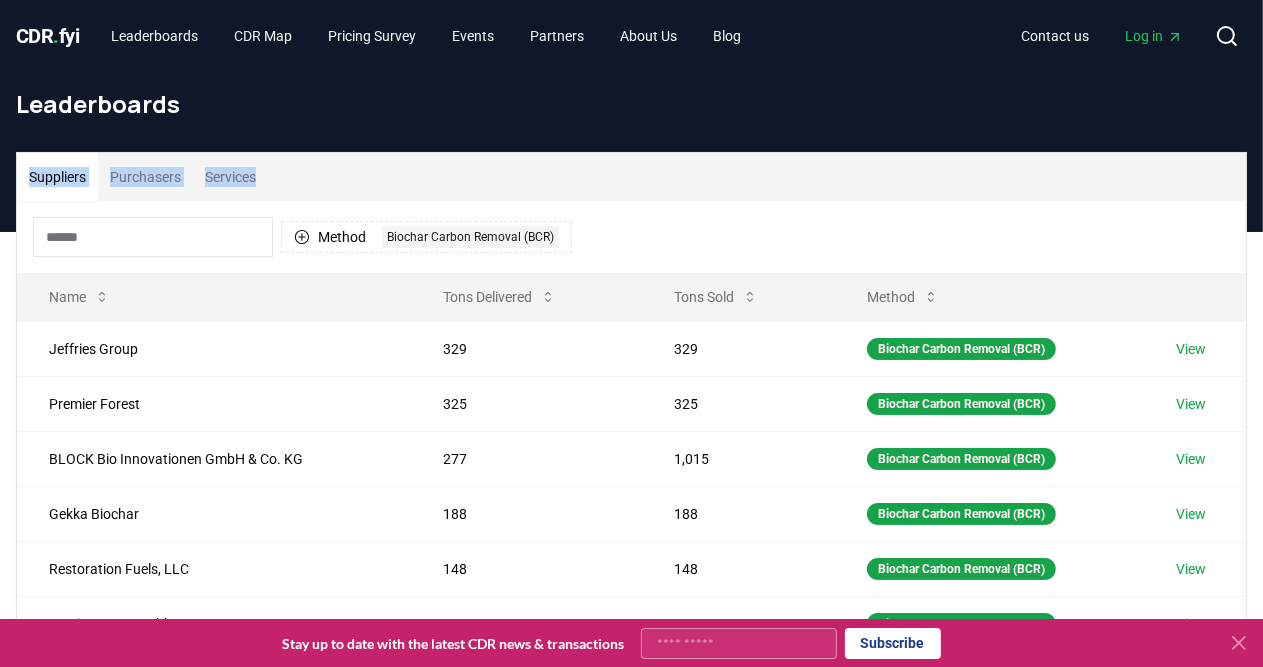 drag, startPoint x: 1225, startPoint y: 362, endPoint x: 154, endPoint y: 167, distance: 1088.6074 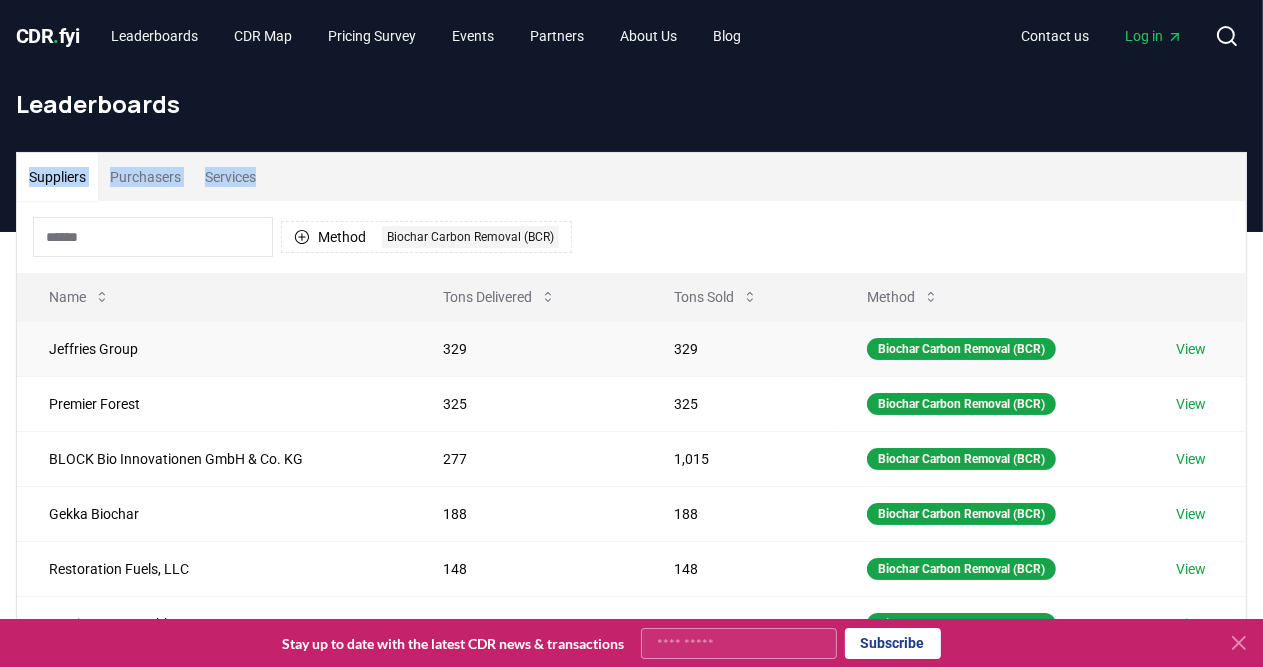 copy on "Suppliers Purchasers Services" 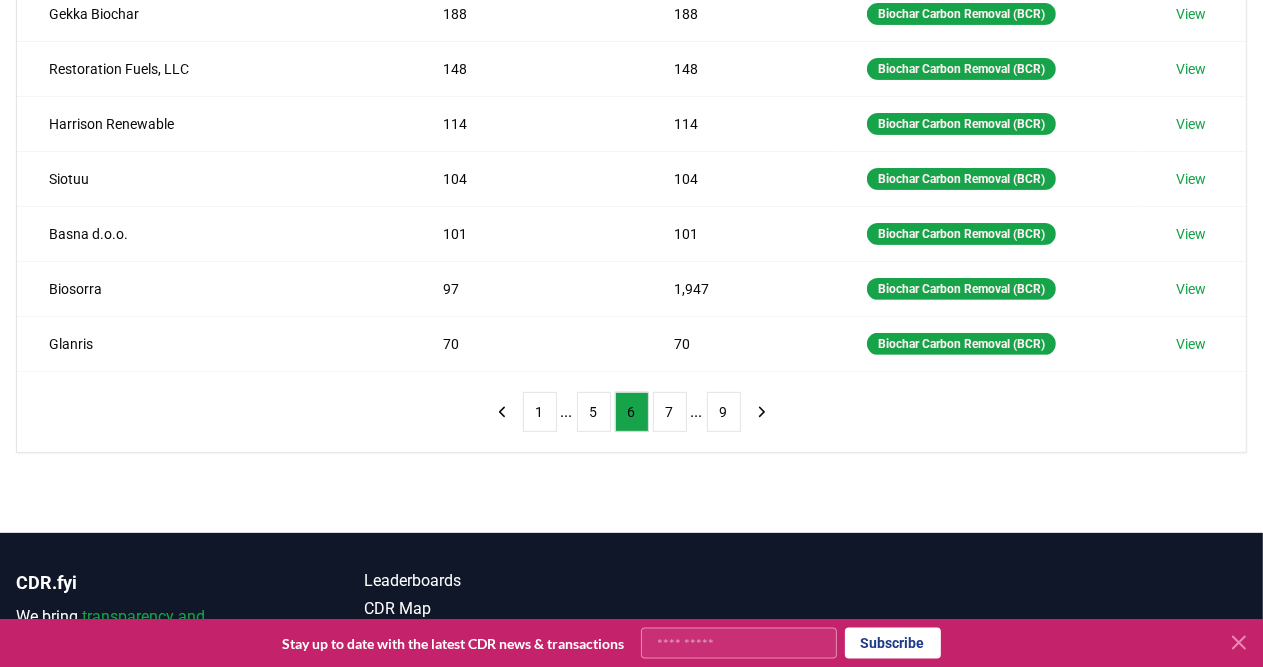 scroll, scrollTop: 504, scrollLeft: 0, axis: vertical 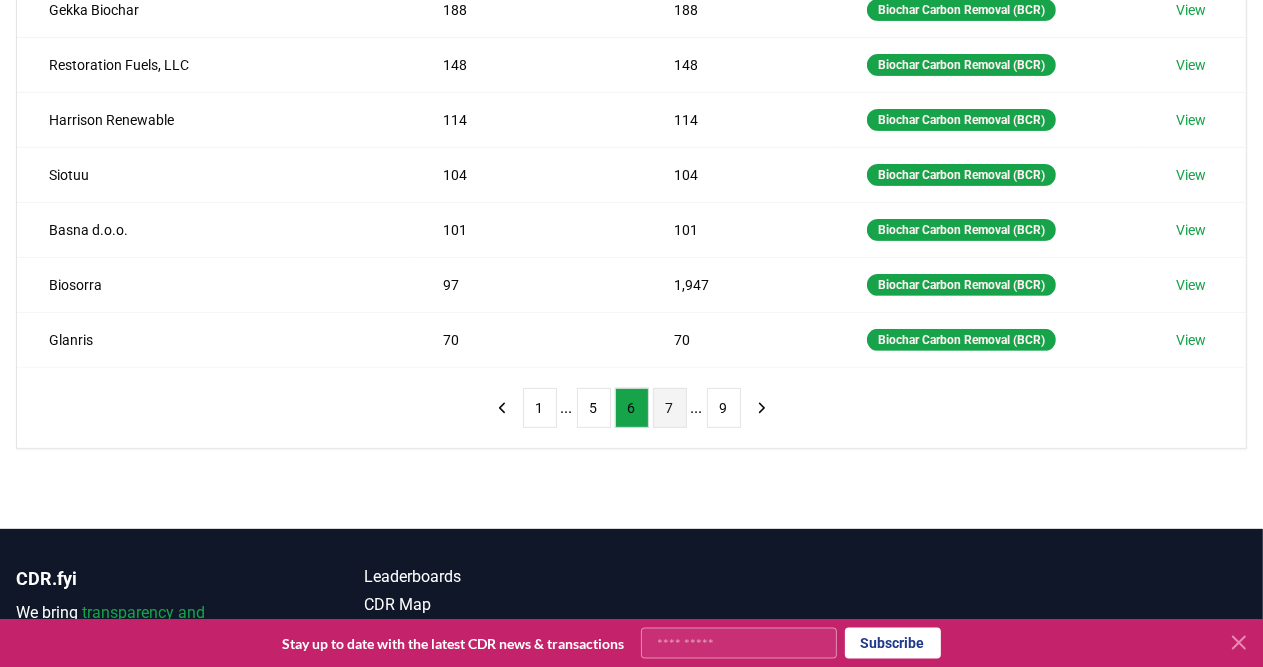 click on "7" at bounding box center (670, 408) 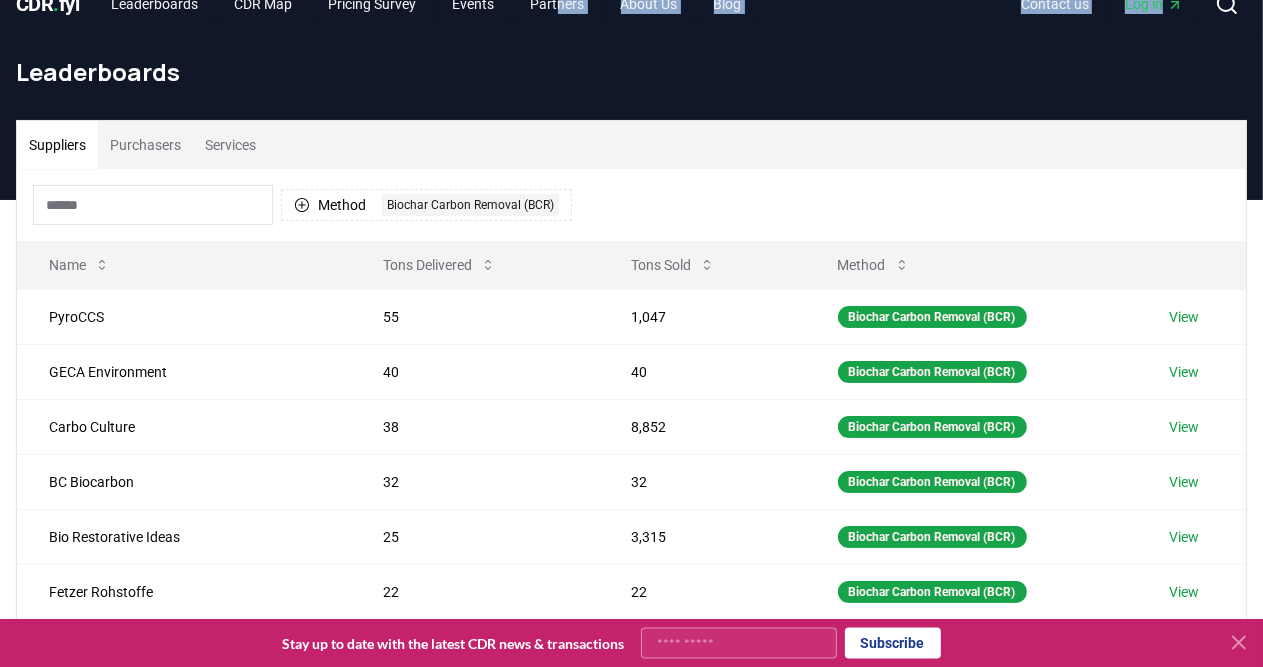scroll, scrollTop: 31, scrollLeft: 0, axis: vertical 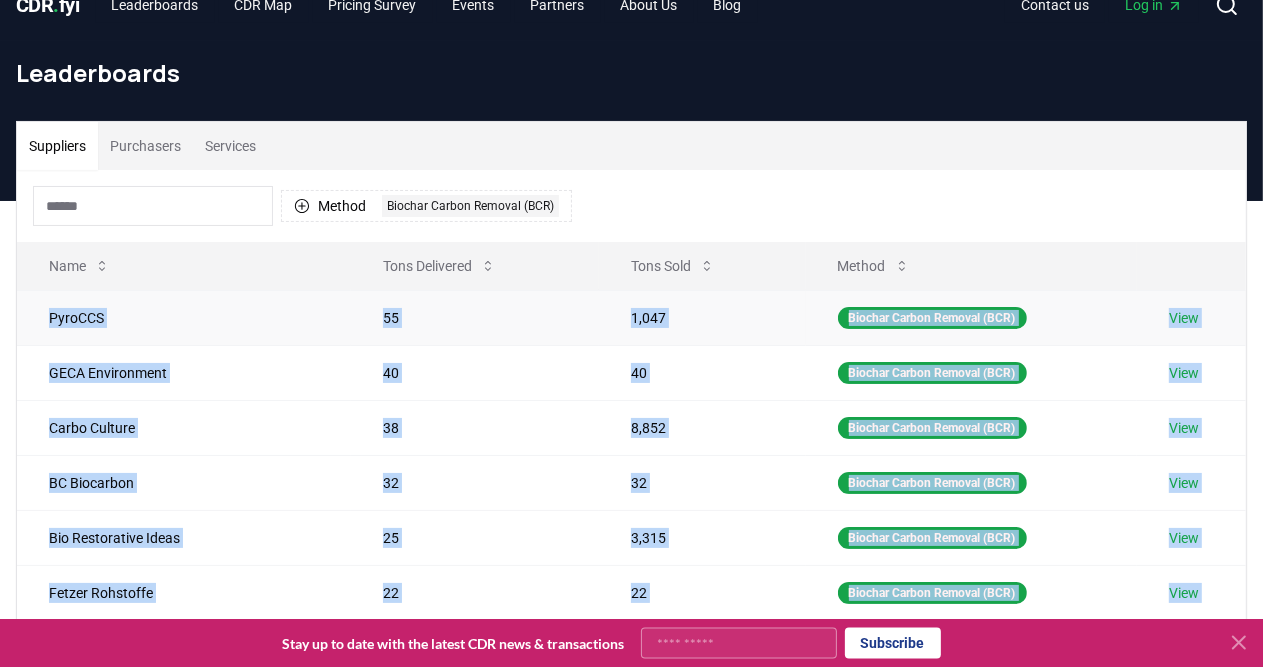 drag, startPoint x: 1215, startPoint y: 345, endPoint x: 37, endPoint y: 308, distance: 1178.5809 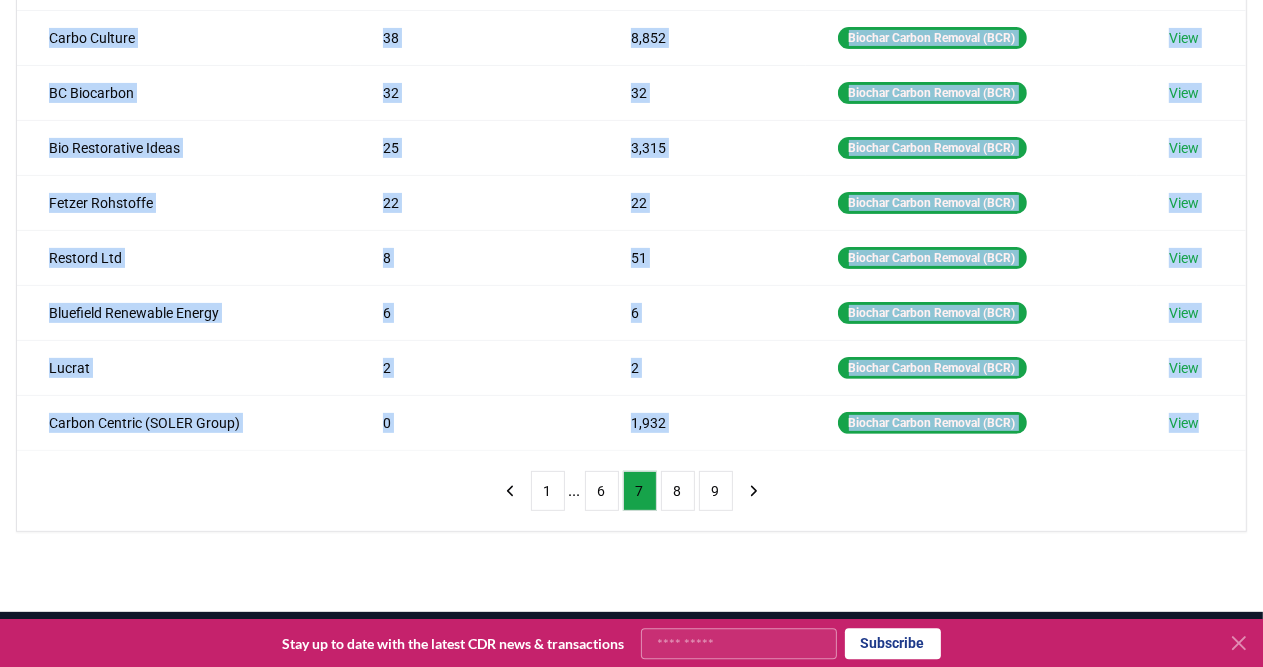 scroll, scrollTop: 423, scrollLeft: 0, axis: vertical 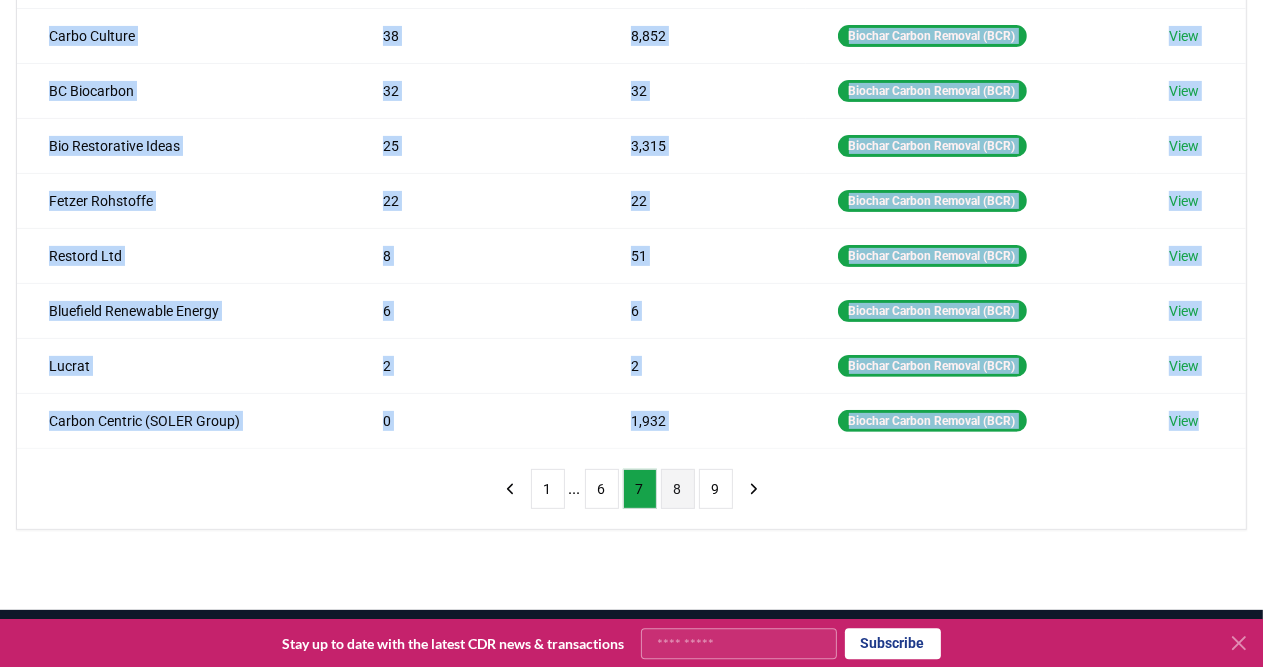 click on "8" at bounding box center [678, 489] 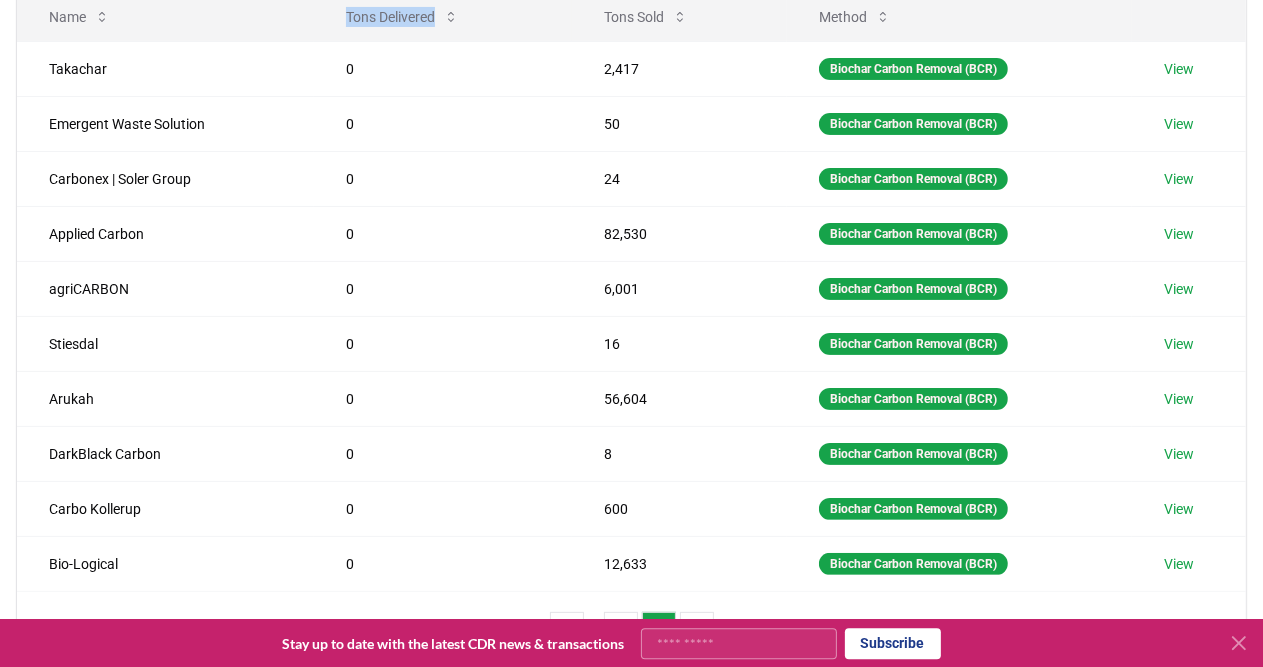 scroll, scrollTop: 253, scrollLeft: 0, axis: vertical 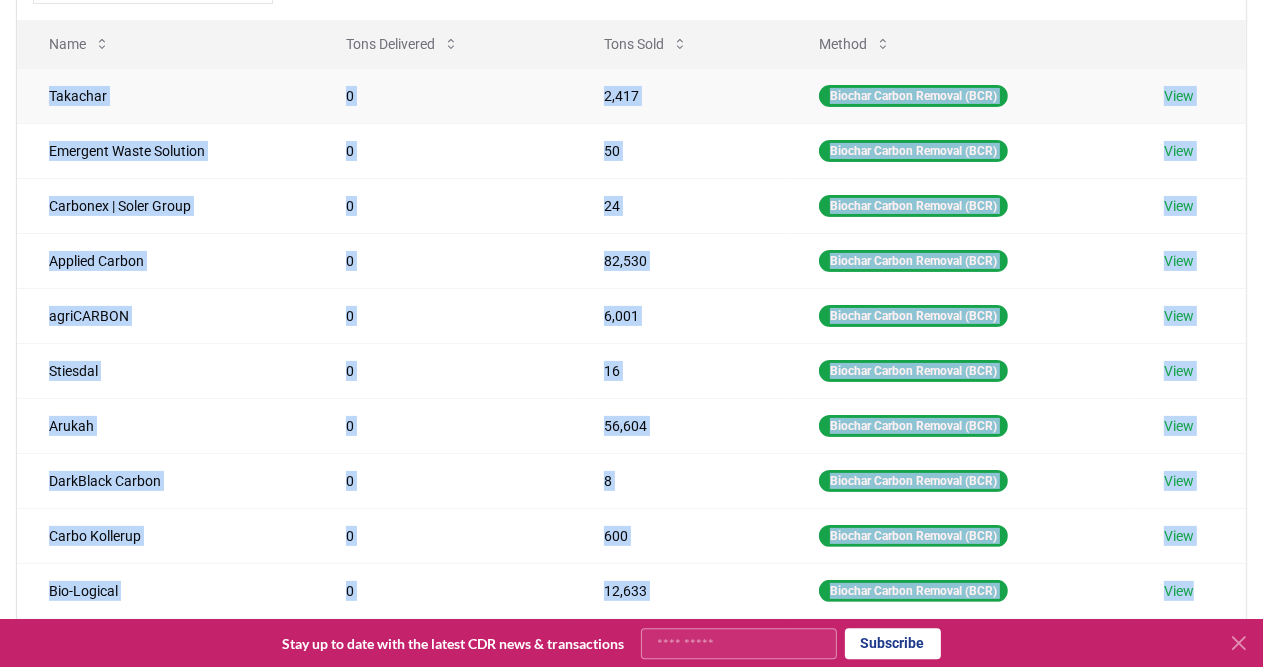 drag, startPoint x: 1218, startPoint y: 420, endPoint x: 36, endPoint y: 68, distance: 1233.2997 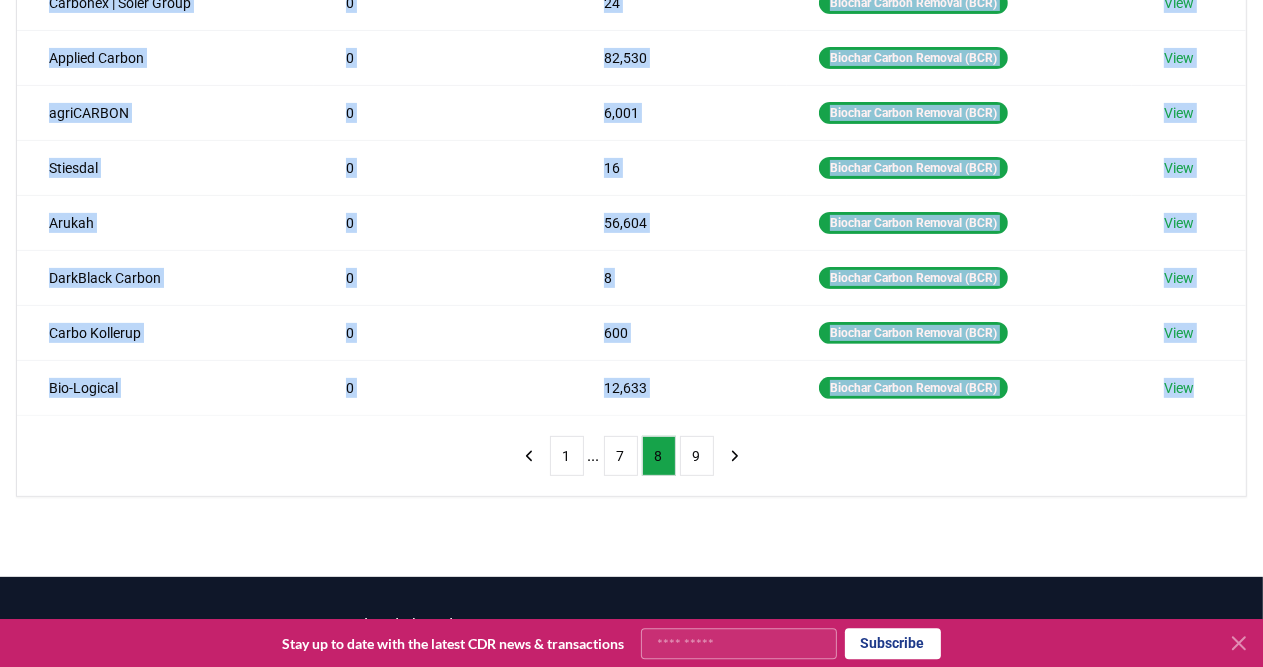 scroll, scrollTop: 497, scrollLeft: 0, axis: vertical 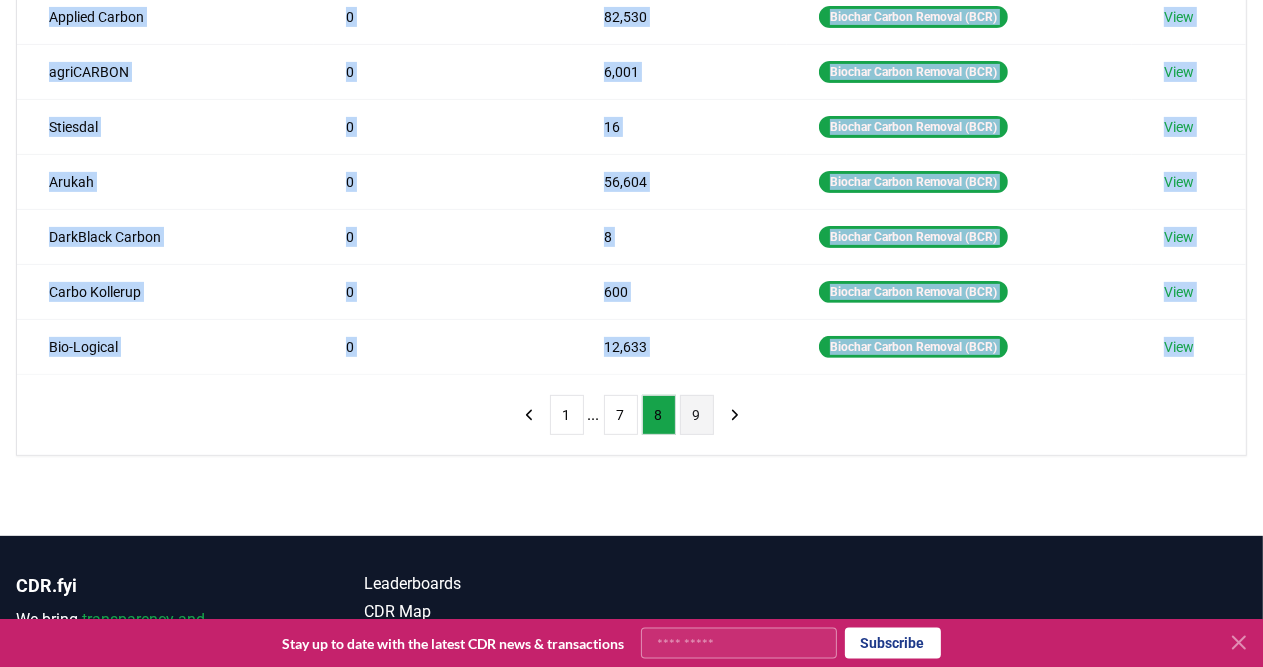 click on "9" at bounding box center [697, 415] 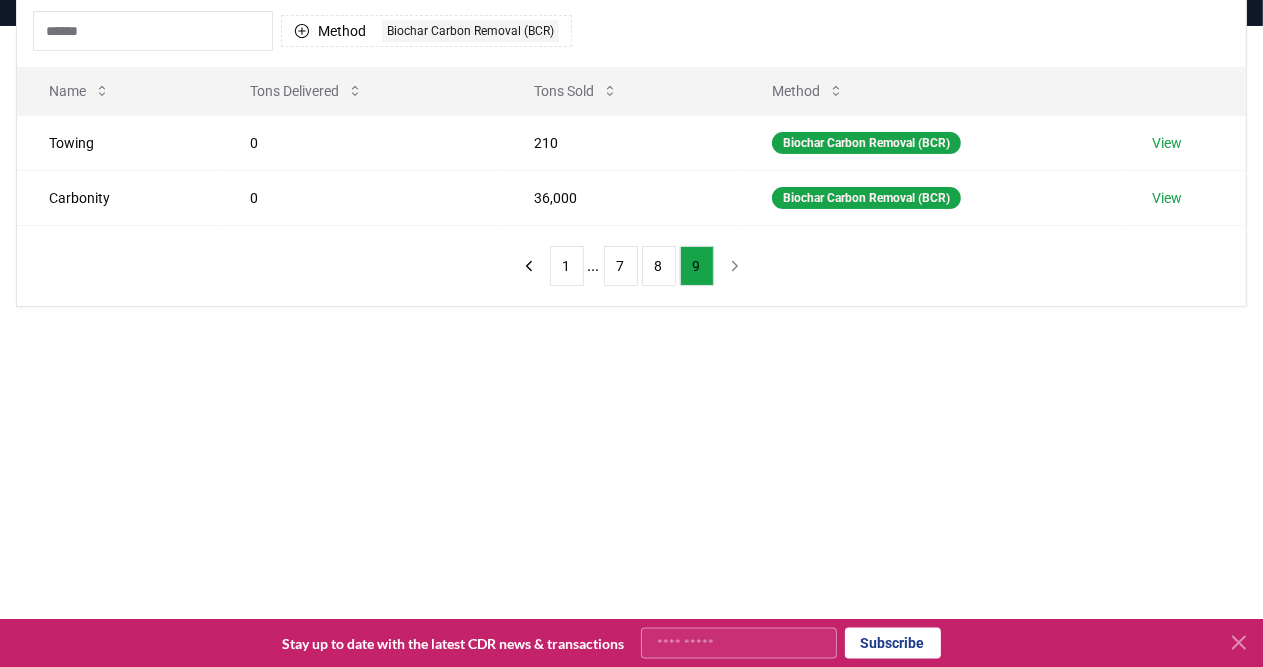 scroll, scrollTop: 196, scrollLeft: 0, axis: vertical 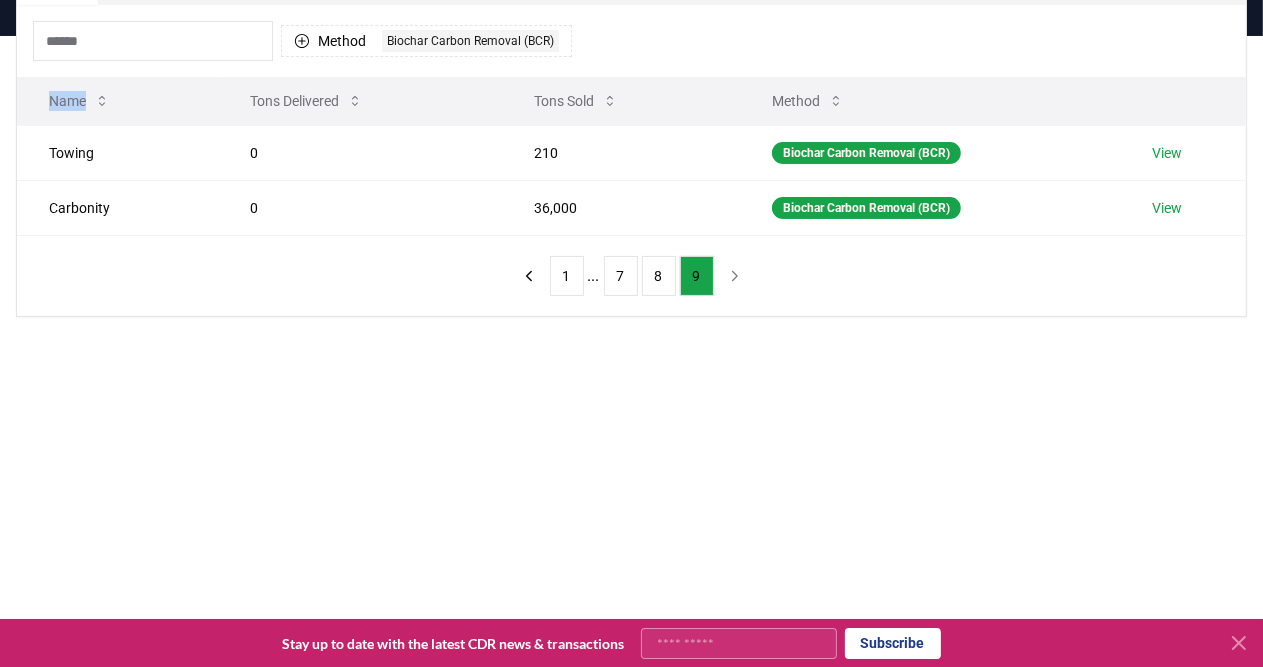 drag, startPoint x: 1209, startPoint y: 217, endPoint x: 56, endPoint y: 121, distance: 1156.9896 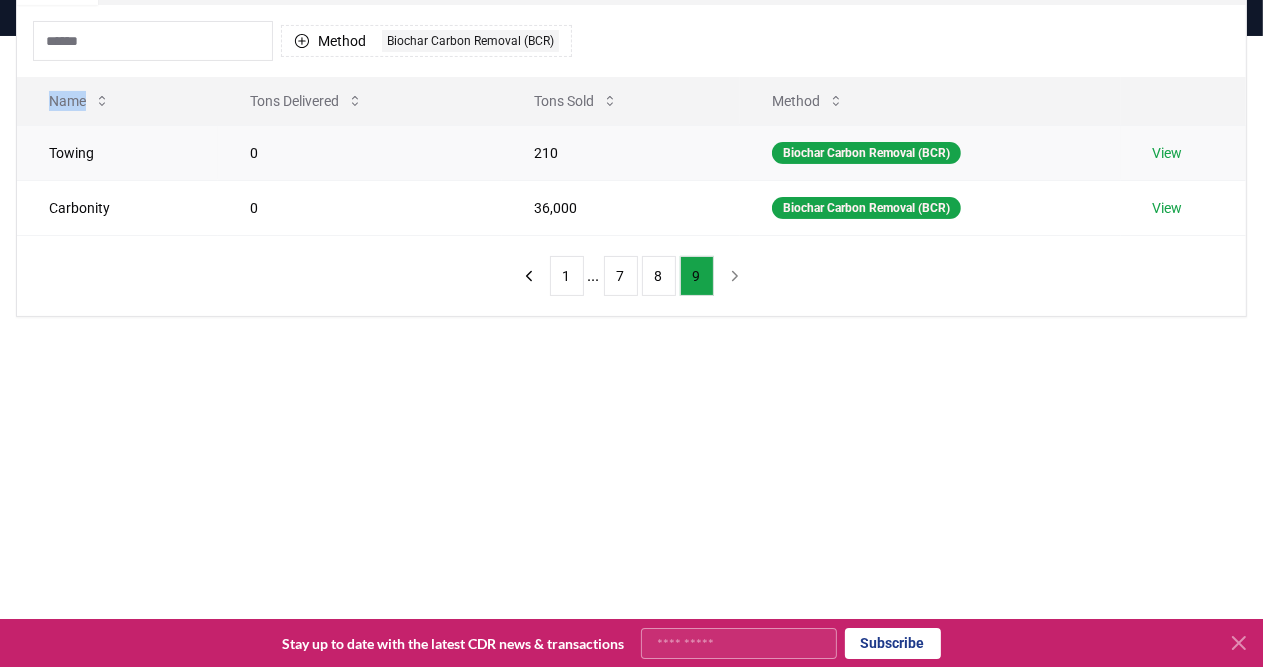 copy on "Name" 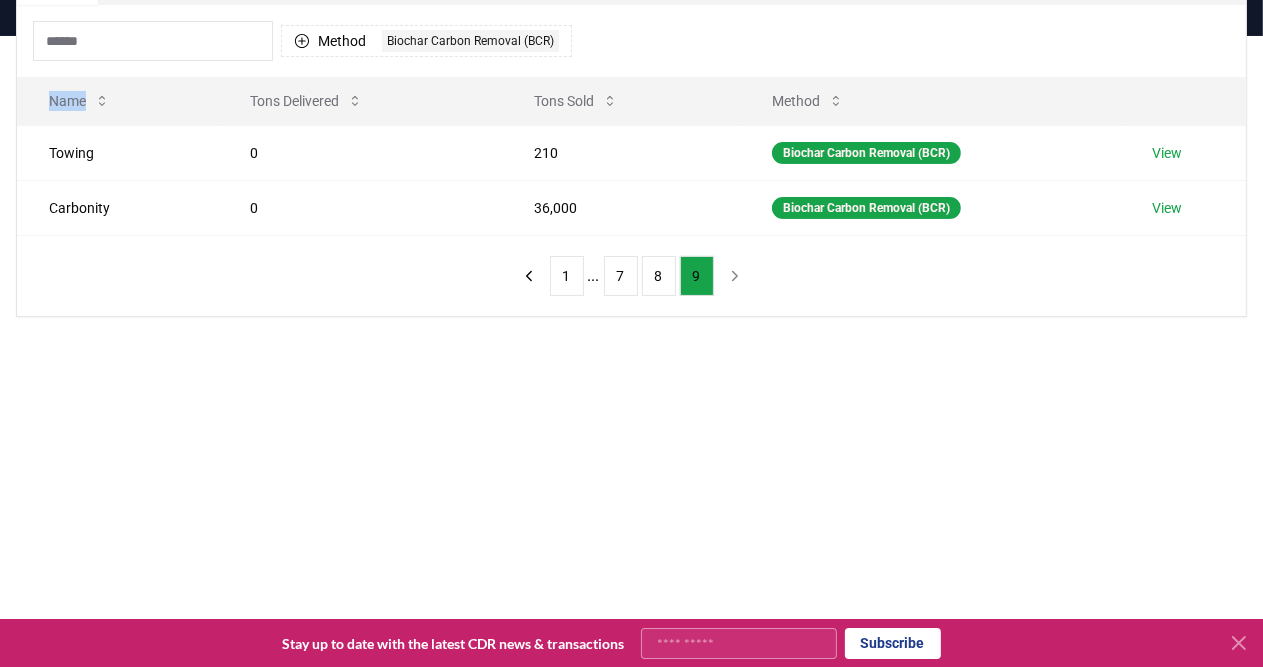 scroll, scrollTop: 0, scrollLeft: 0, axis: both 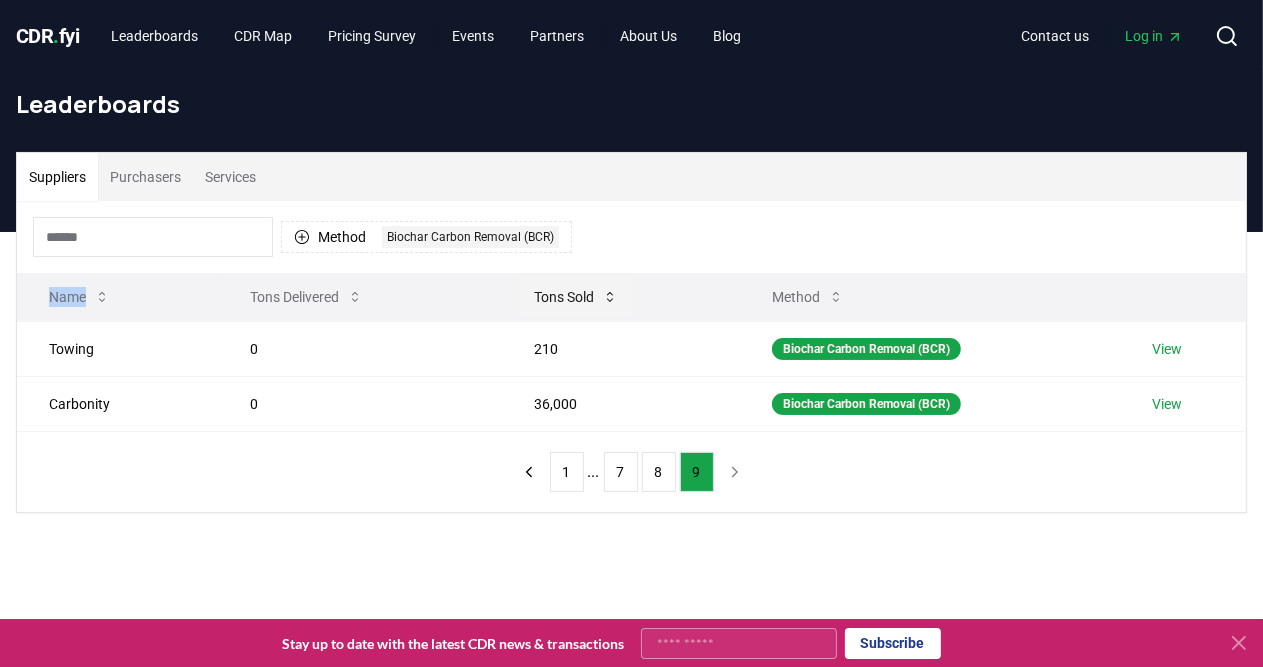 drag, startPoint x: 866, startPoint y: 298, endPoint x: 566, endPoint y: 288, distance: 300.16663 